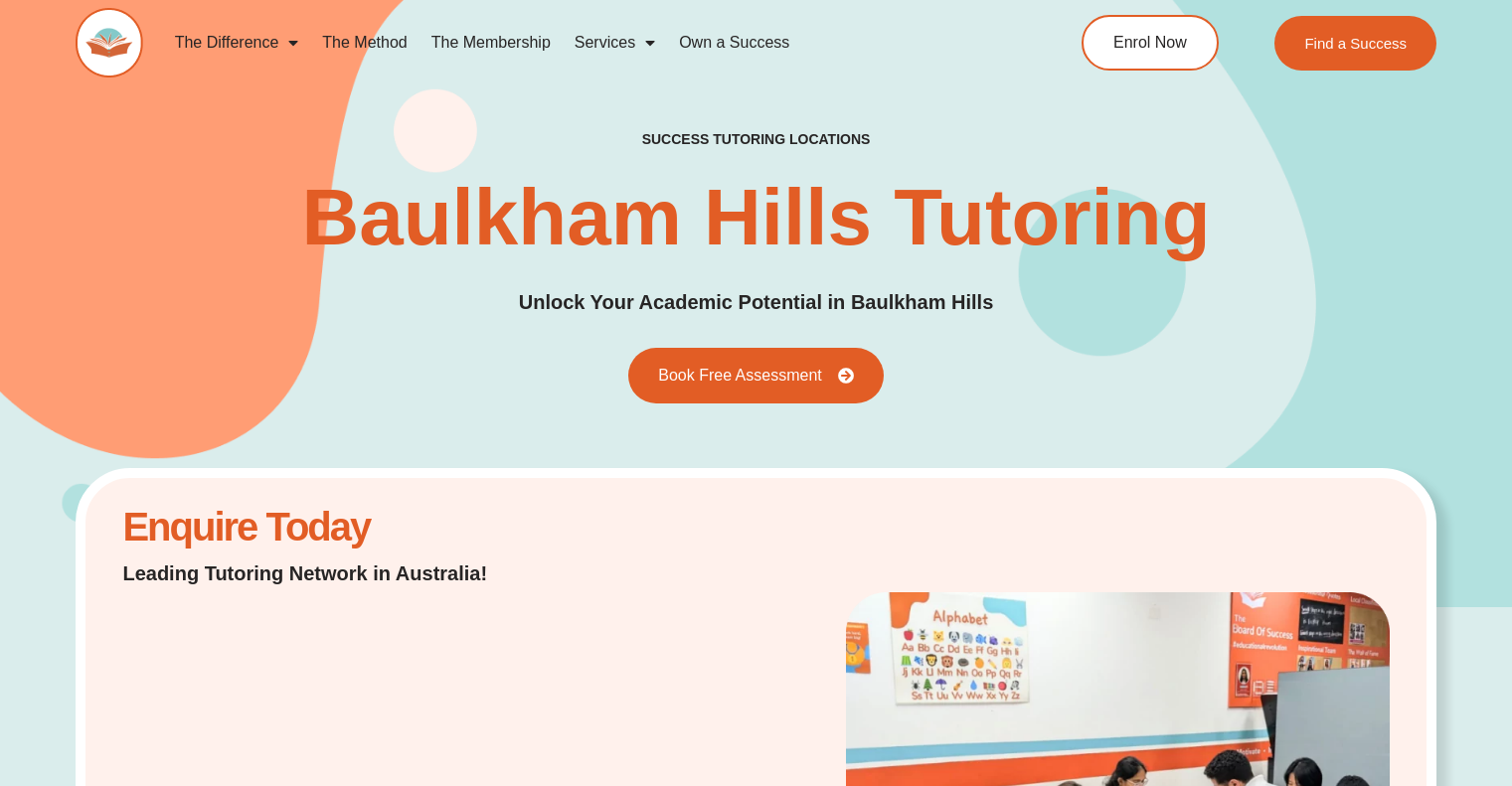 scroll, scrollTop: 0, scrollLeft: 0, axis: both 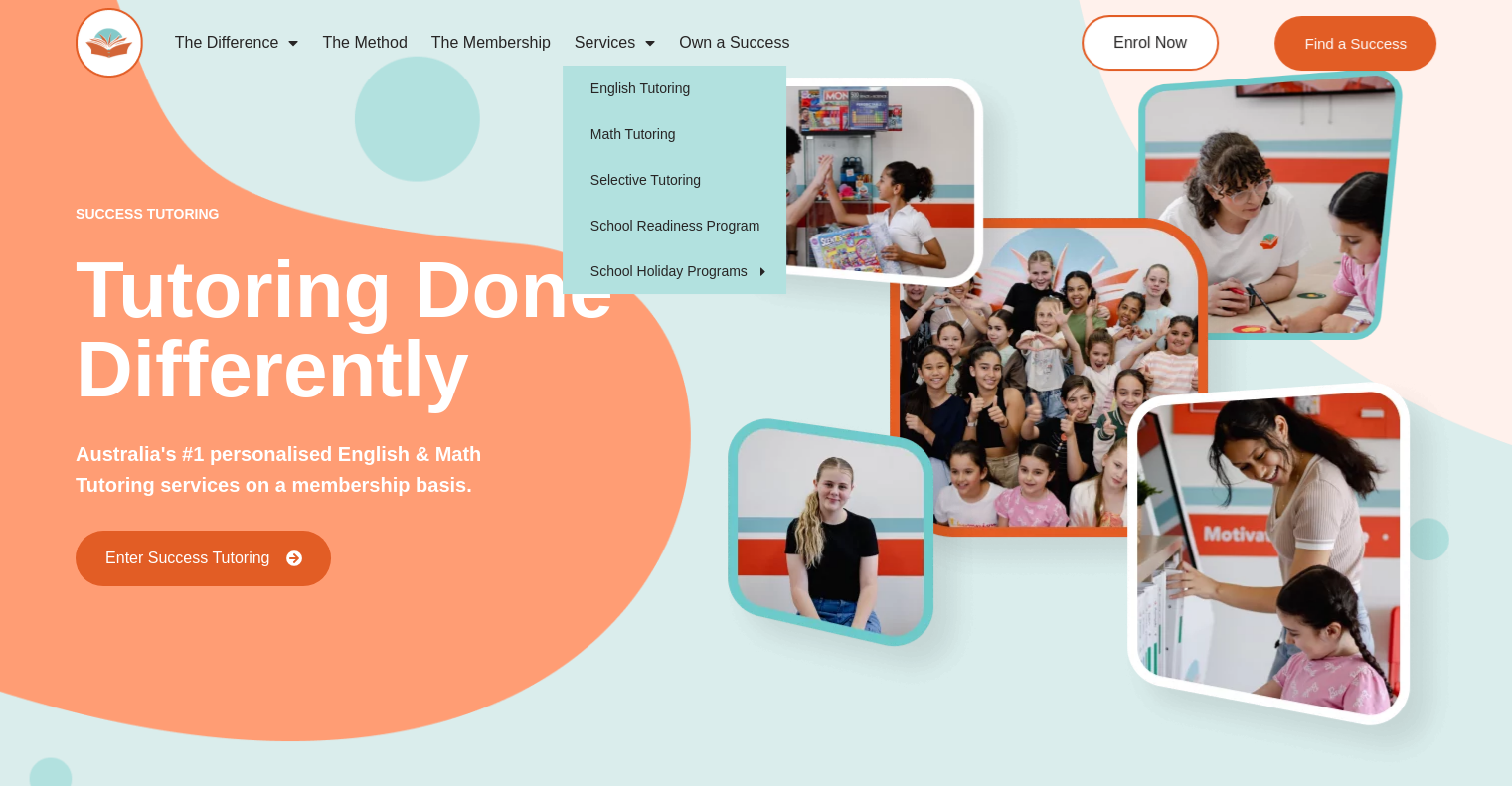 click on "Services" 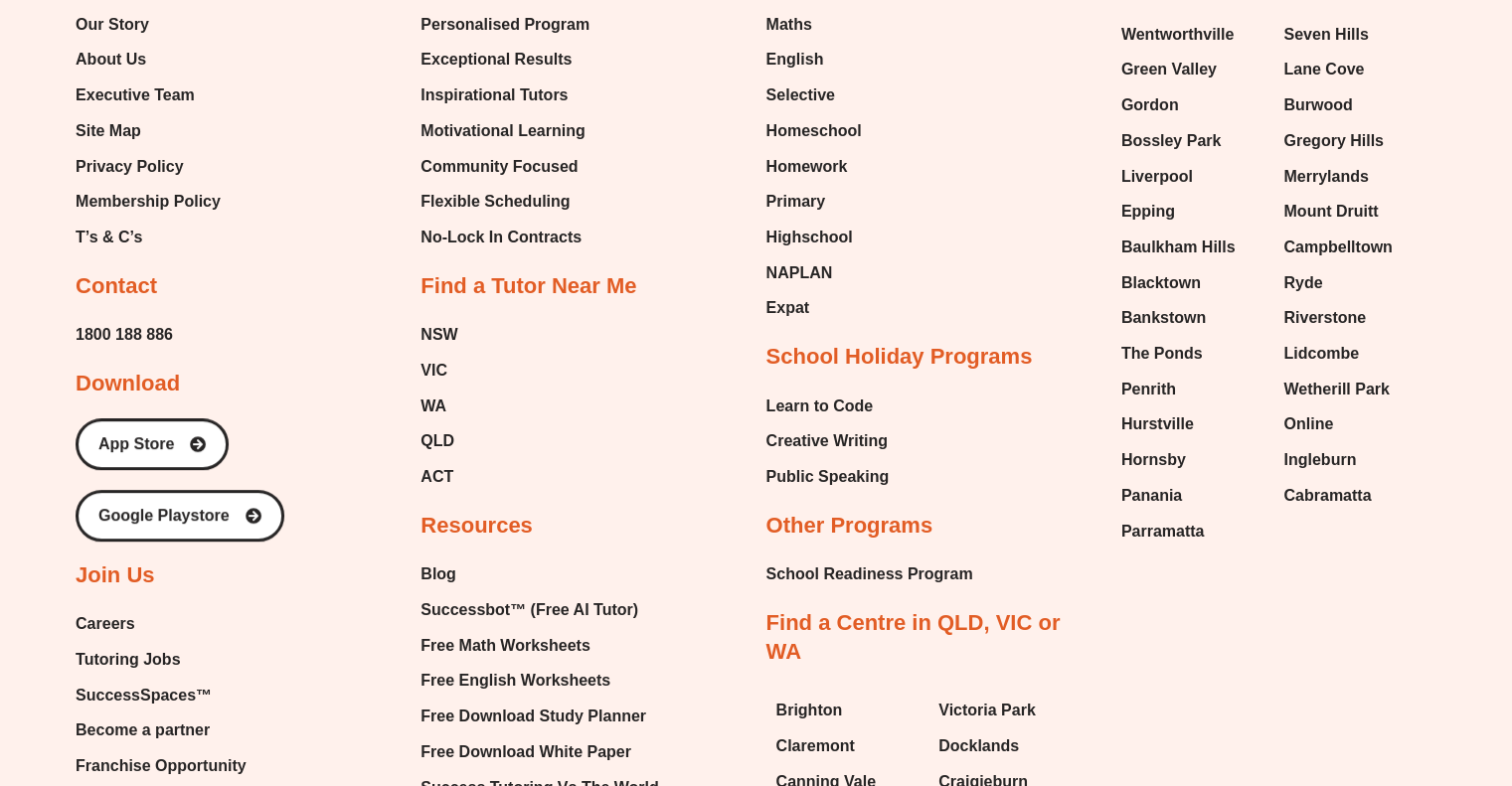 scroll, scrollTop: 8442, scrollLeft: 0, axis: vertical 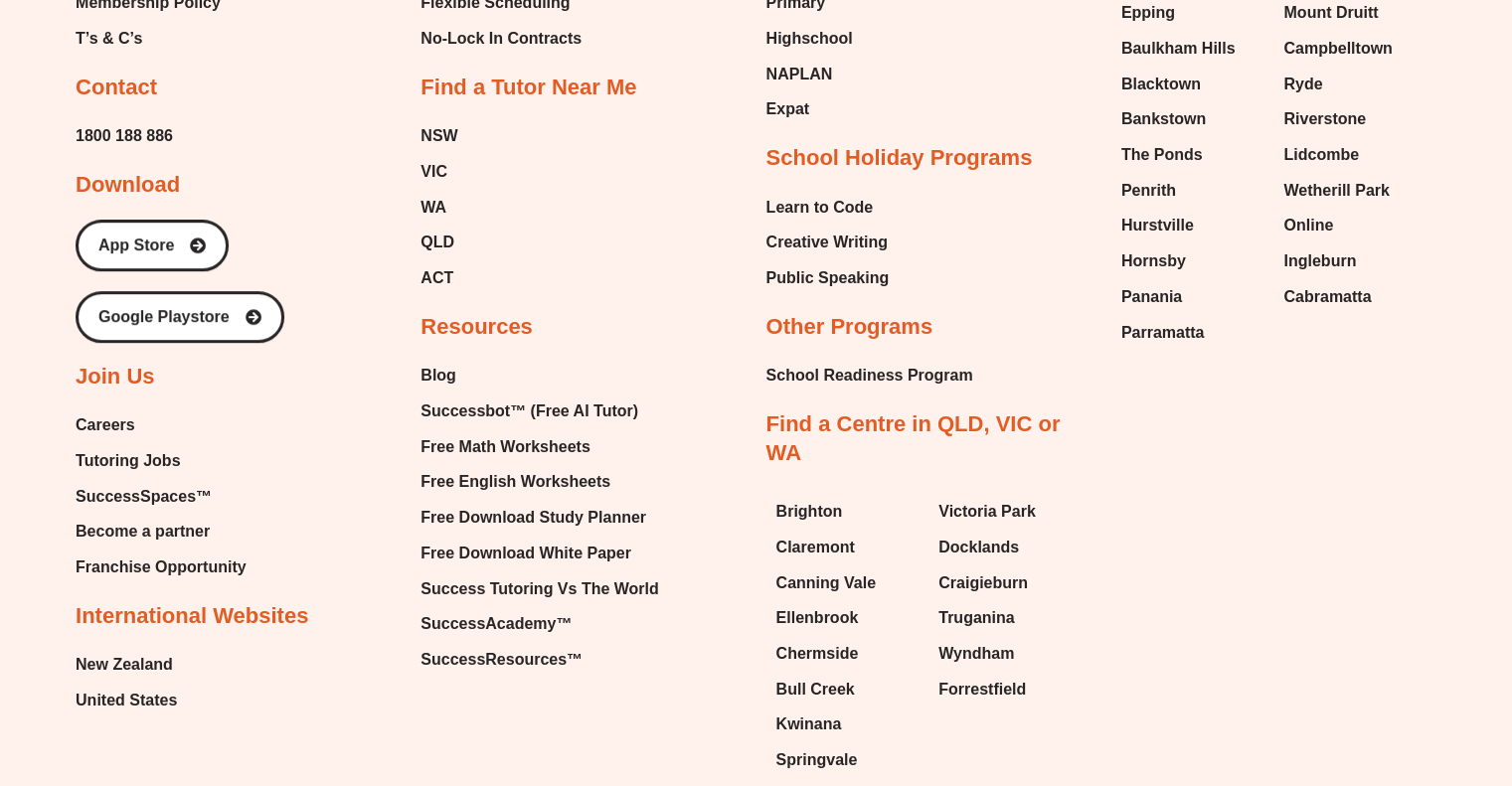 click on "Careers" at bounding box center [105, 425] 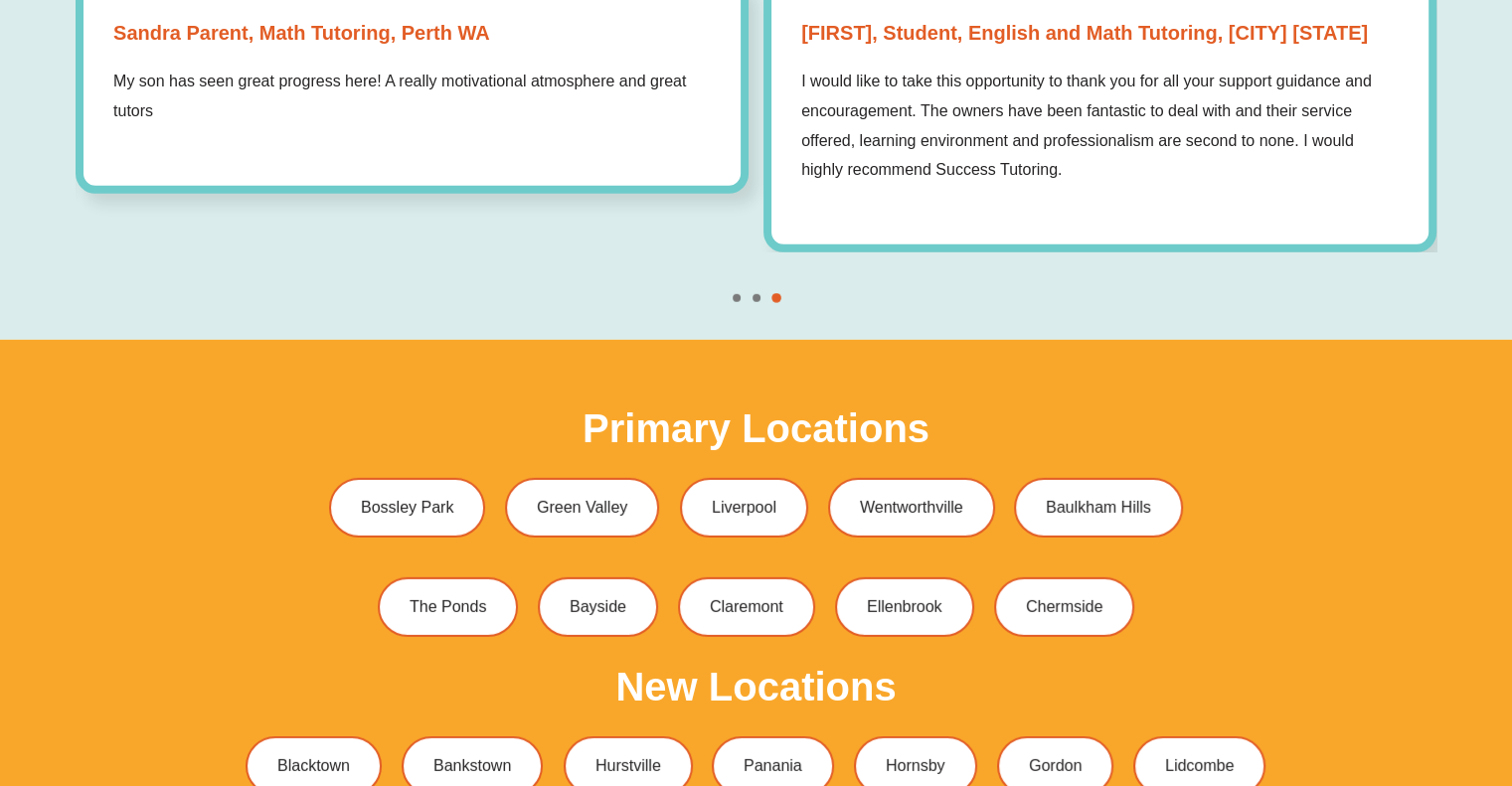 scroll, scrollTop: 6130, scrollLeft: 0, axis: vertical 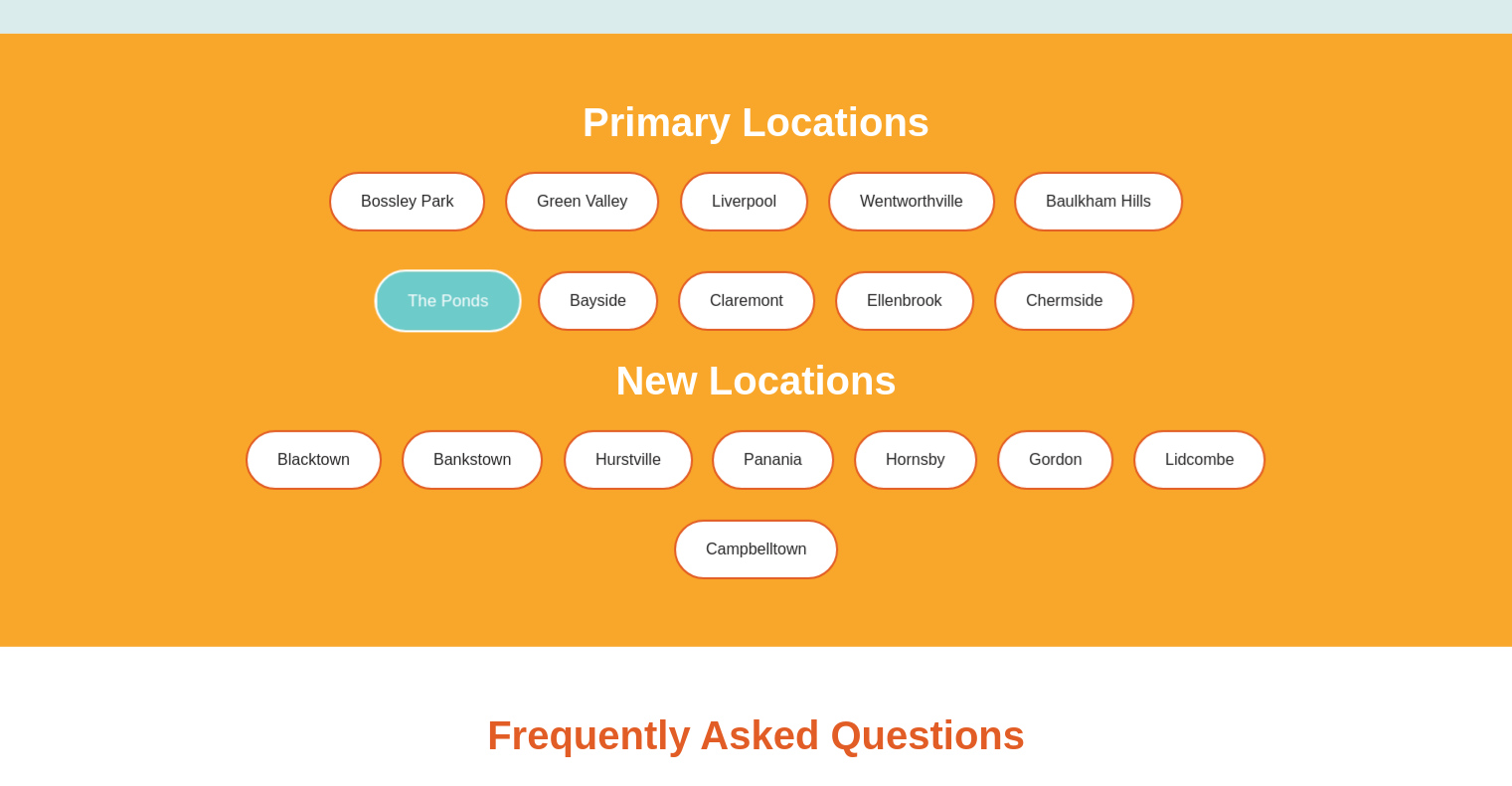 click on "The Ponds" at bounding box center (447, 300) 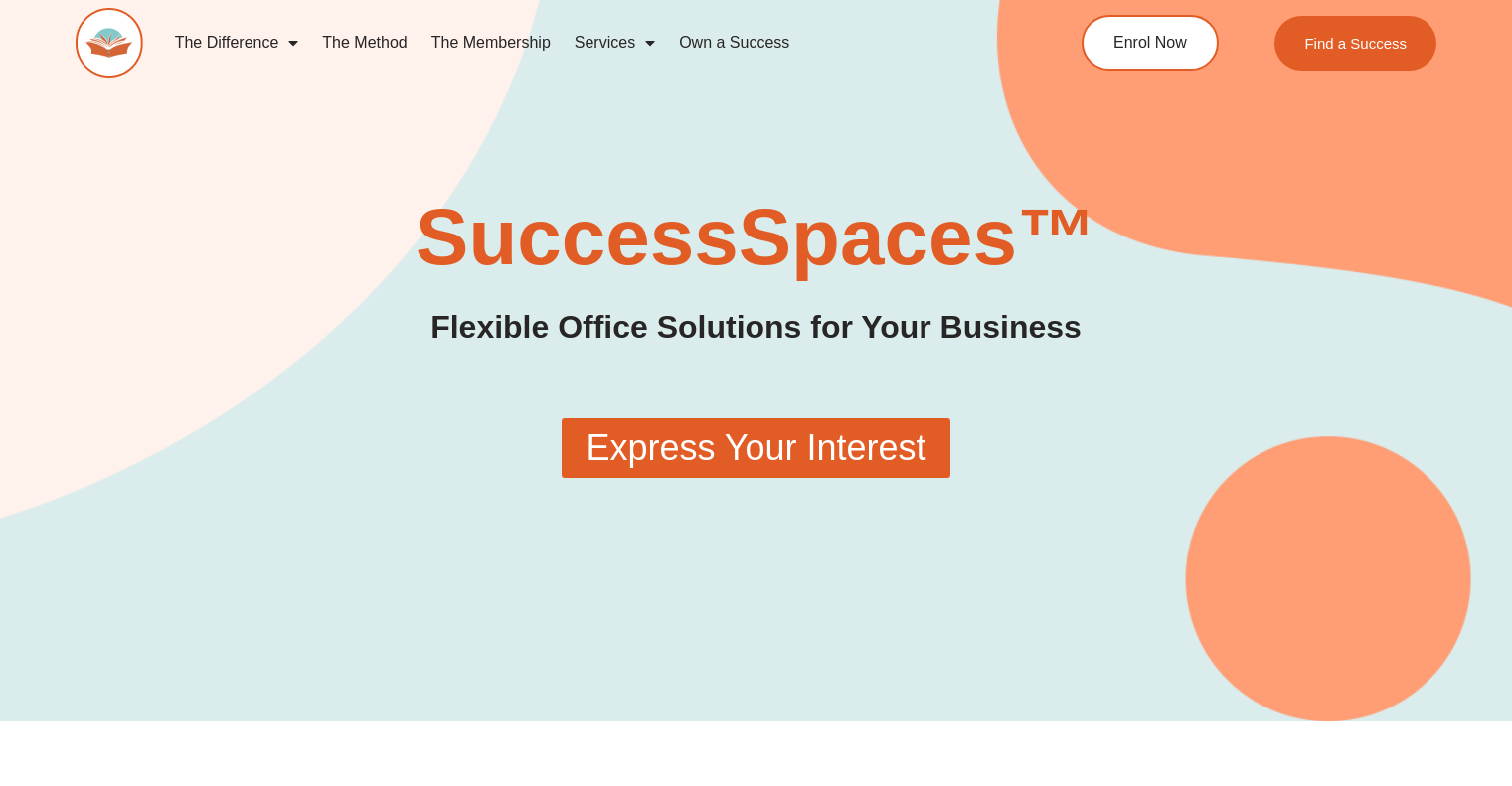 scroll, scrollTop: 0, scrollLeft: 0, axis: both 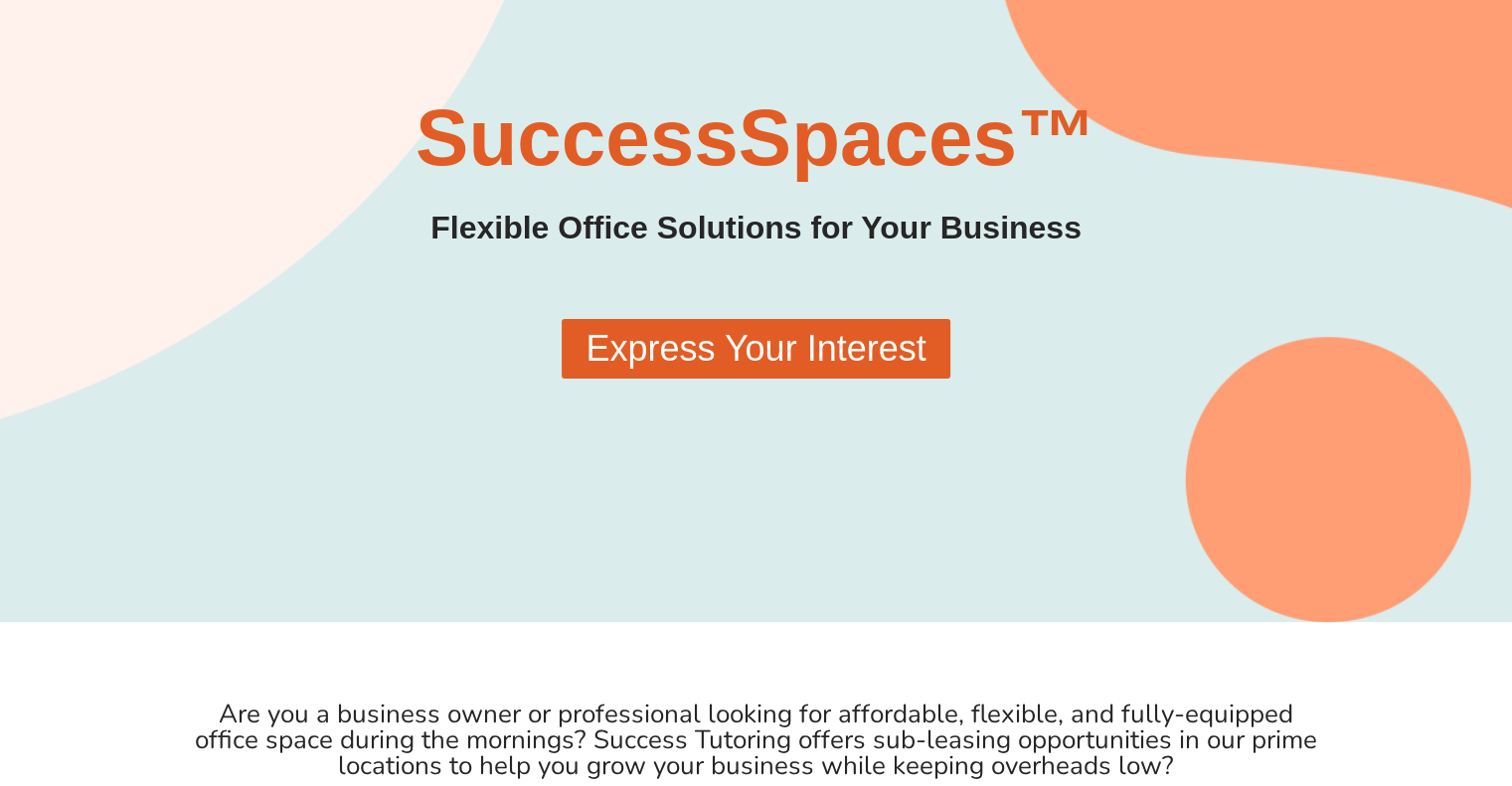 click on "Express Your Interest" at bounding box center [756, 349] 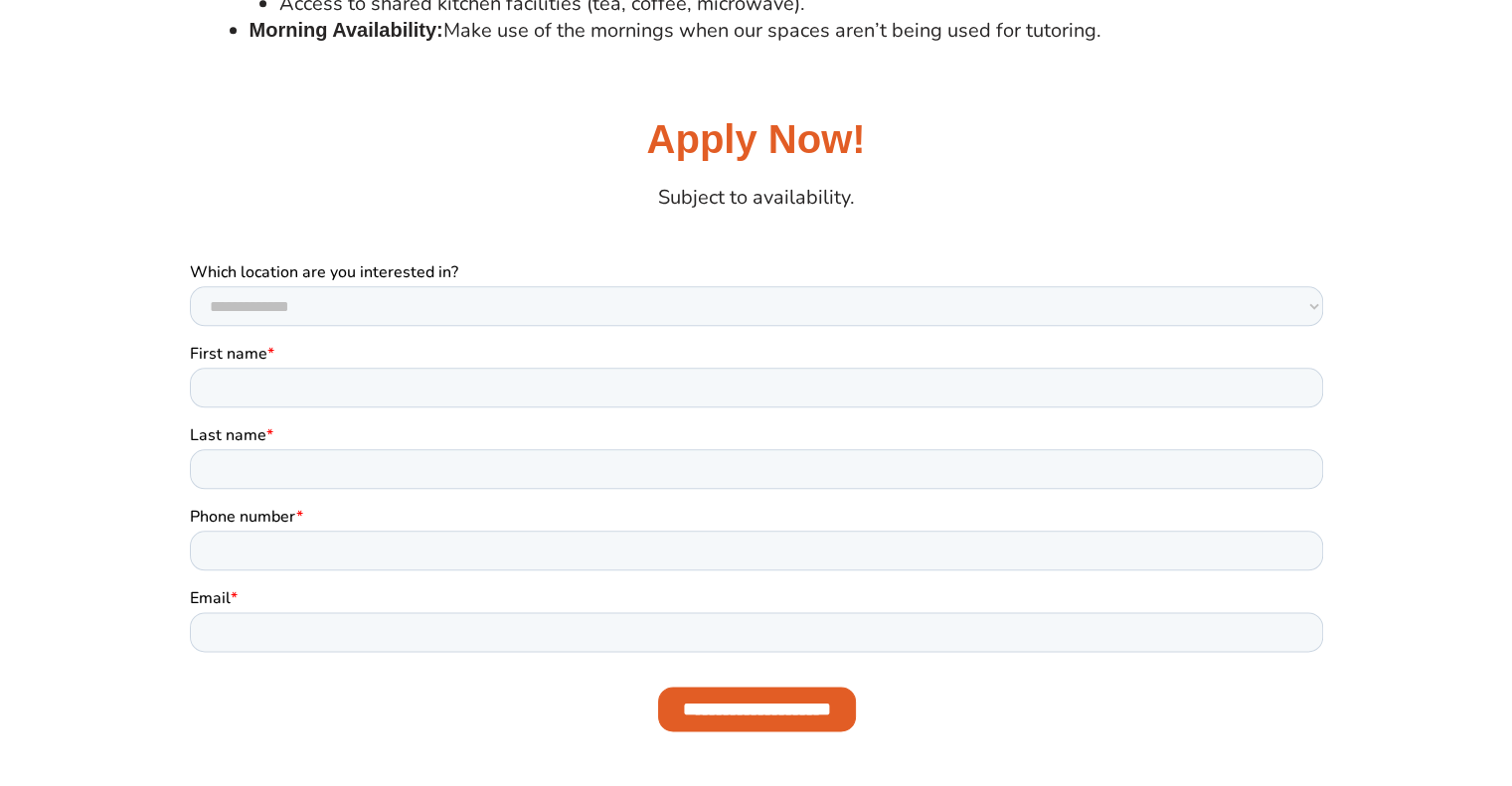 scroll, scrollTop: 2323, scrollLeft: 0, axis: vertical 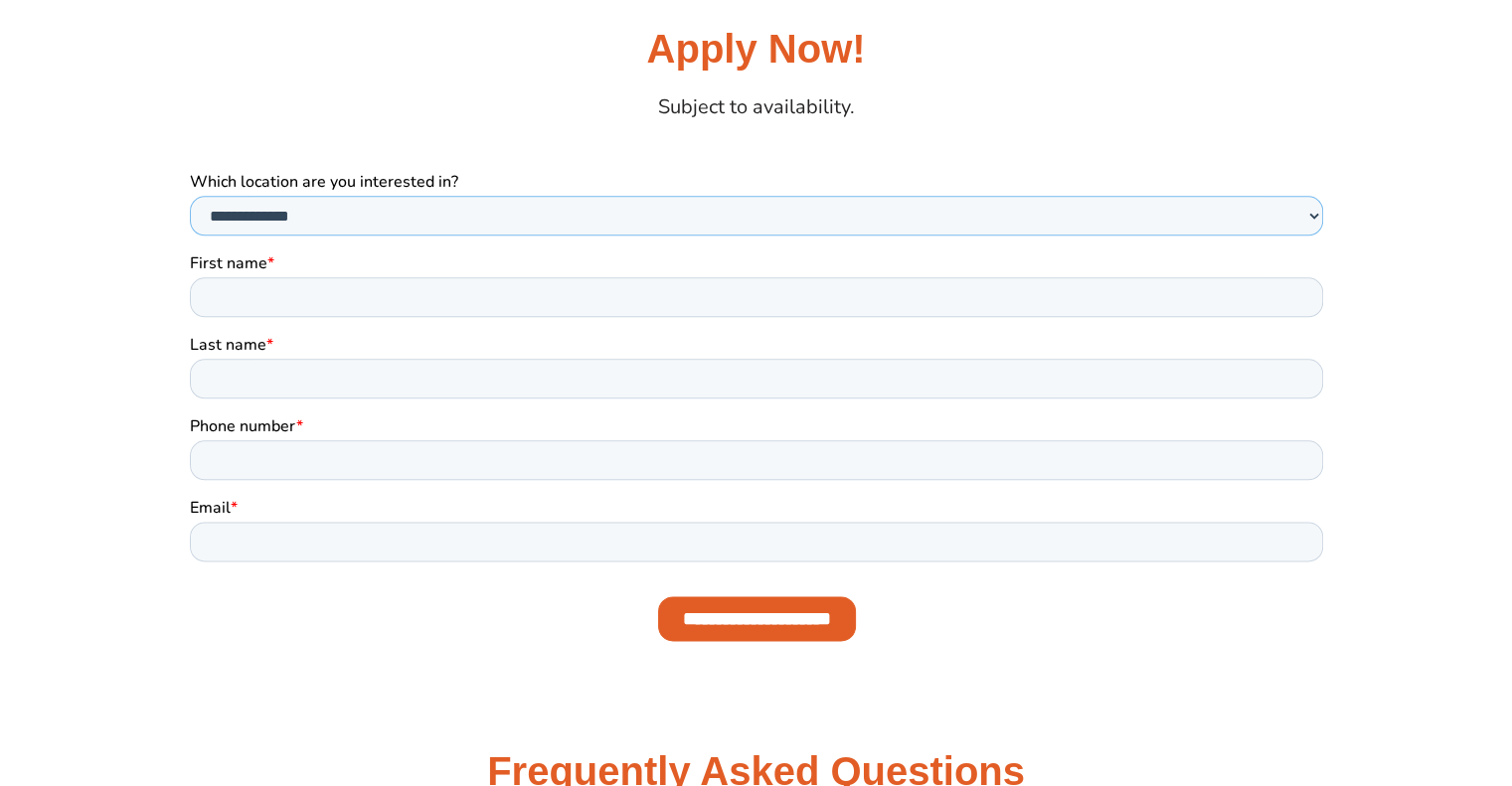 click on "**********" at bounding box center (756, 215) 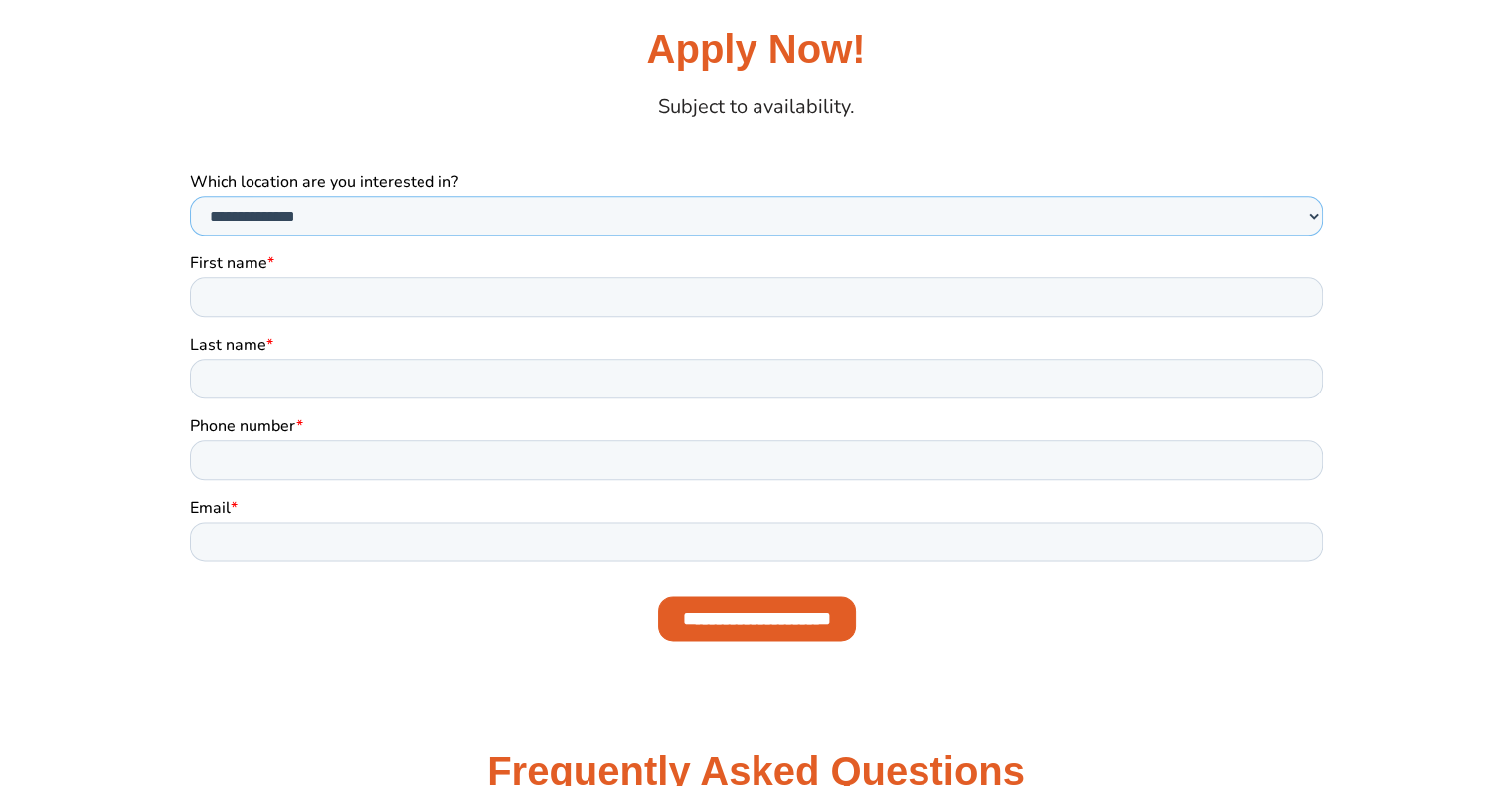 click on "**********" at bounding box center (756, 215) 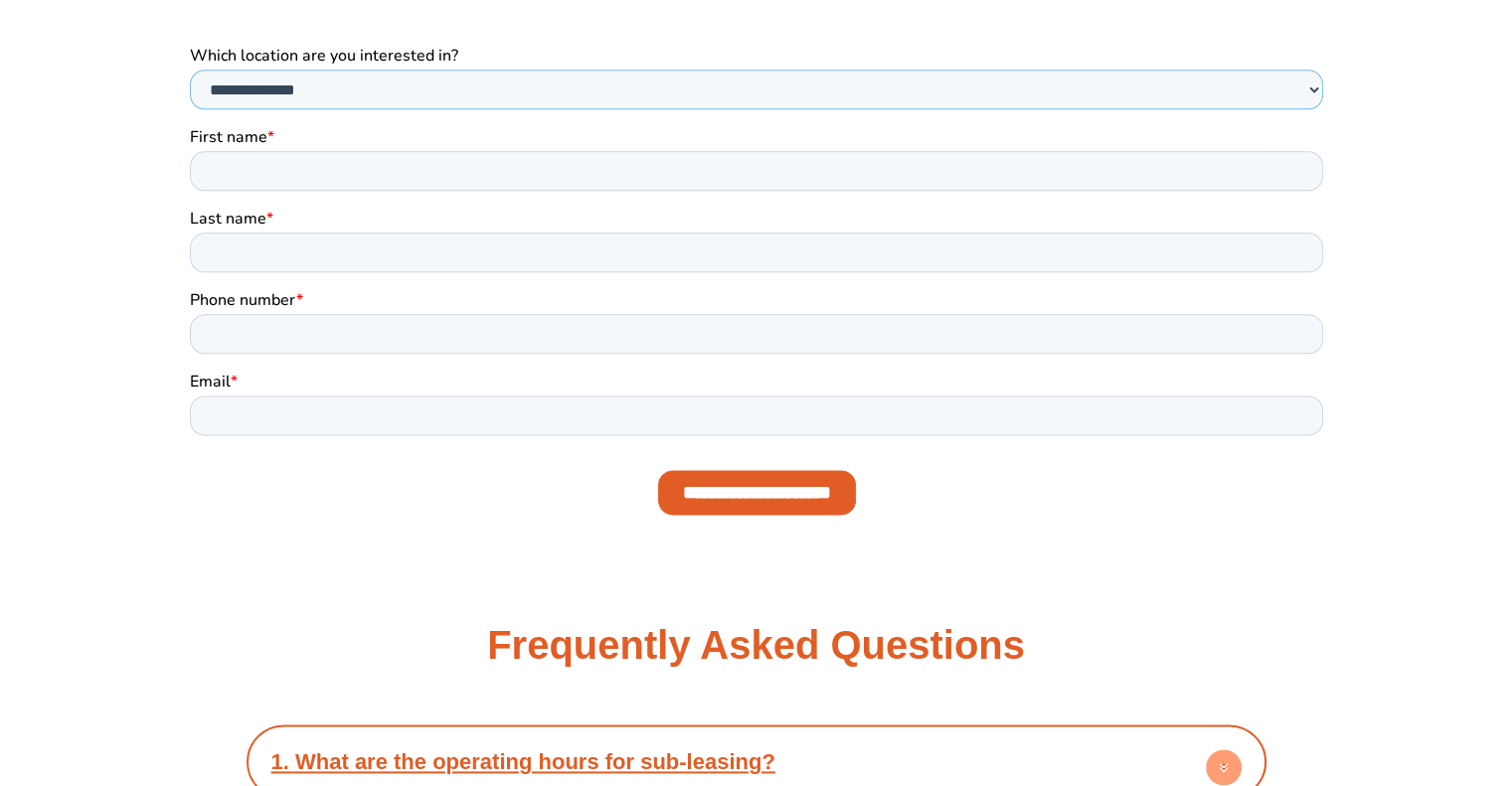 scroll, scrollTop: 2423, scrollLeft: 0, axis: vertical 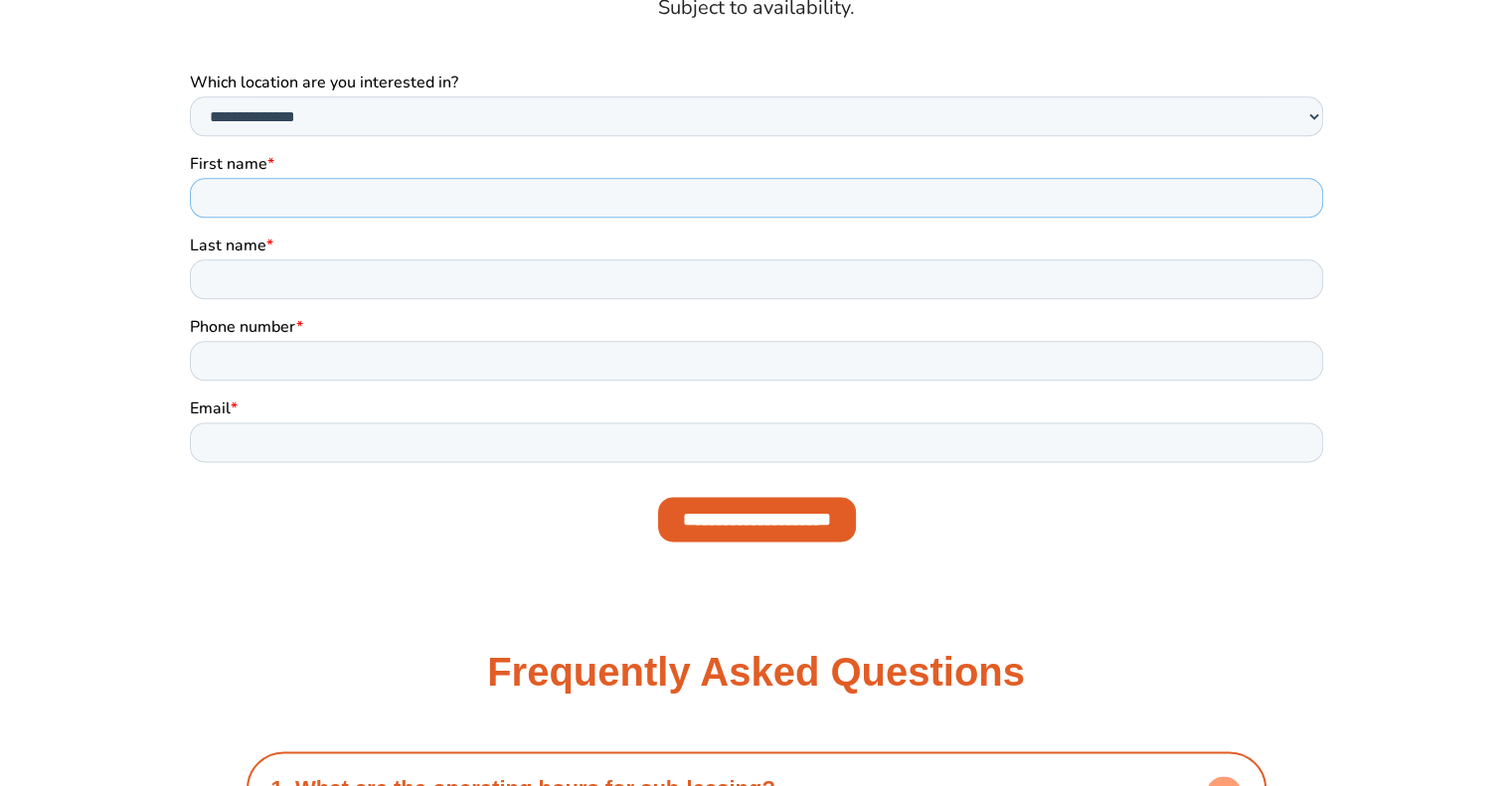 click on "First name *" at bounding box center [756, 197] 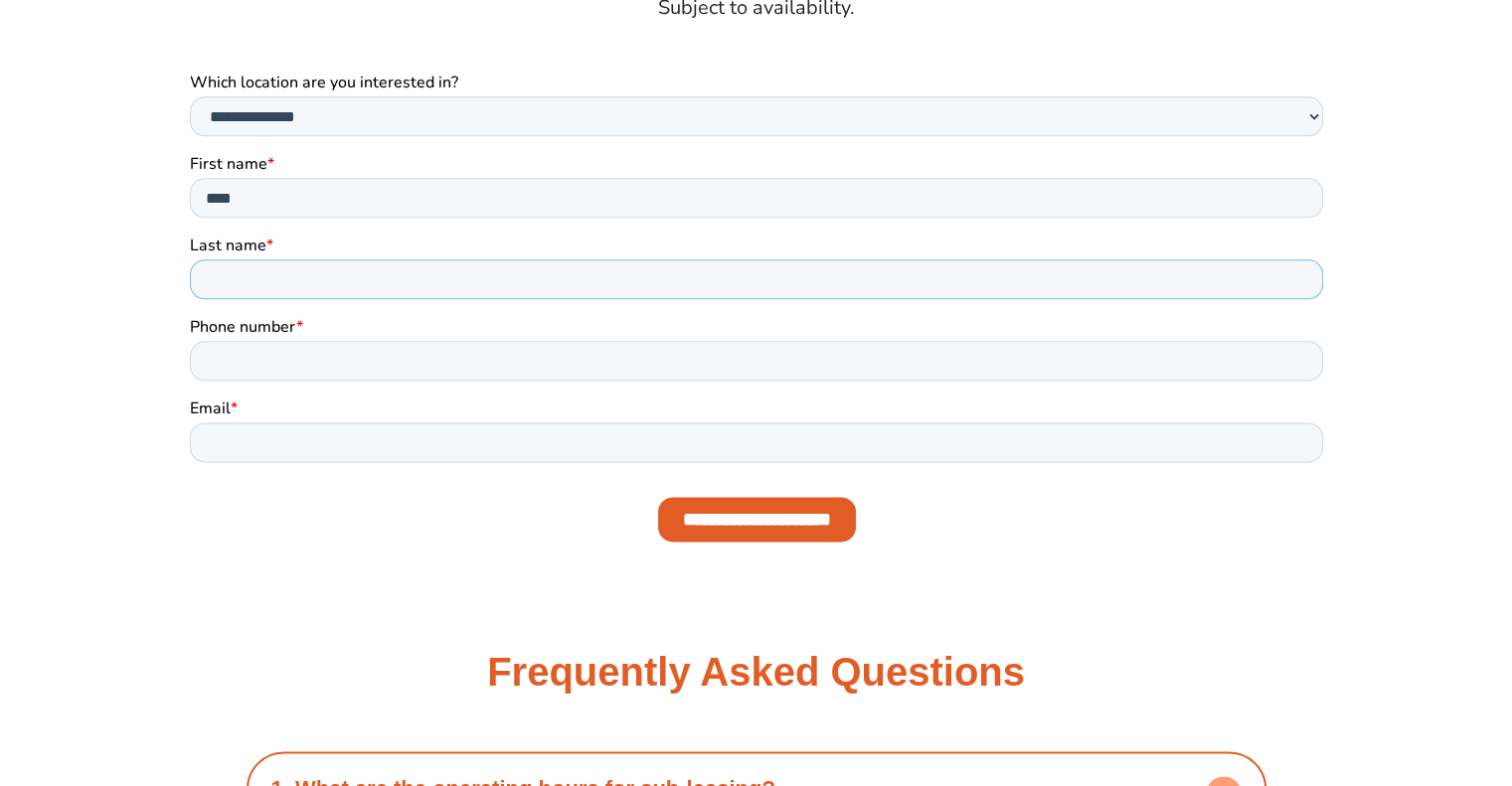 click on "Last name *" at bounding box center [756, 278] 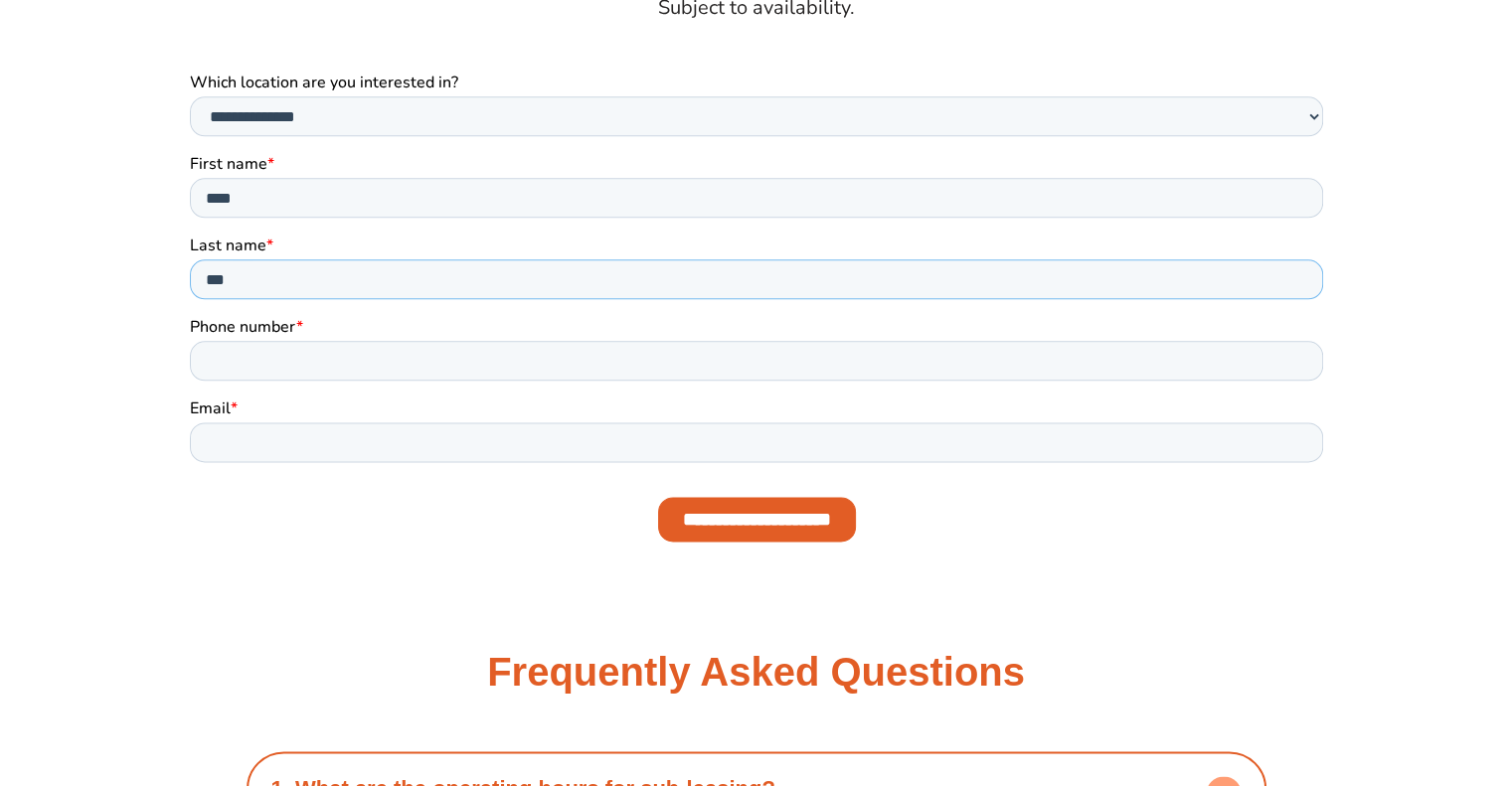type on "***" 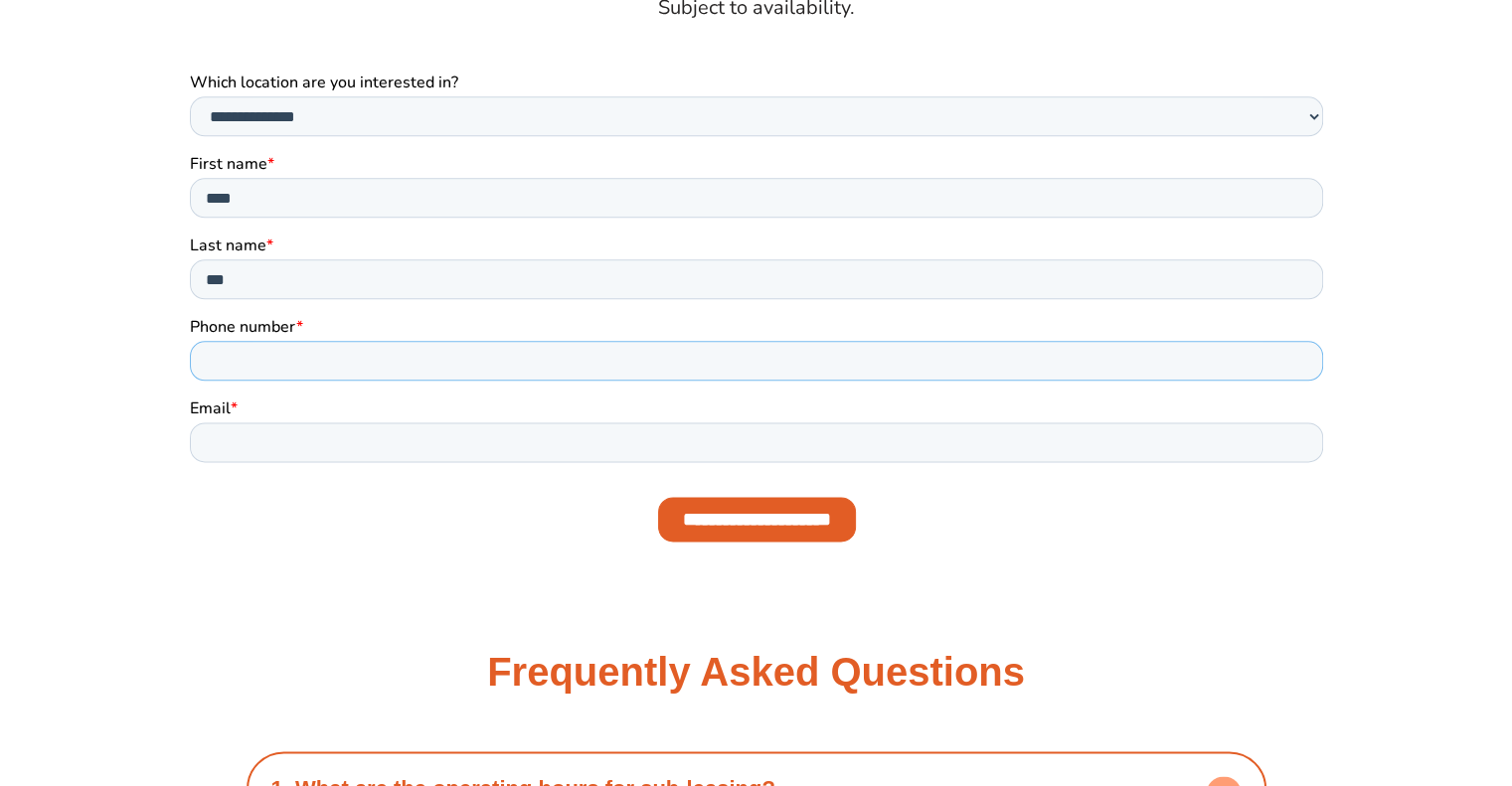 click on "Phone number *" at bounding box center [756, 360] 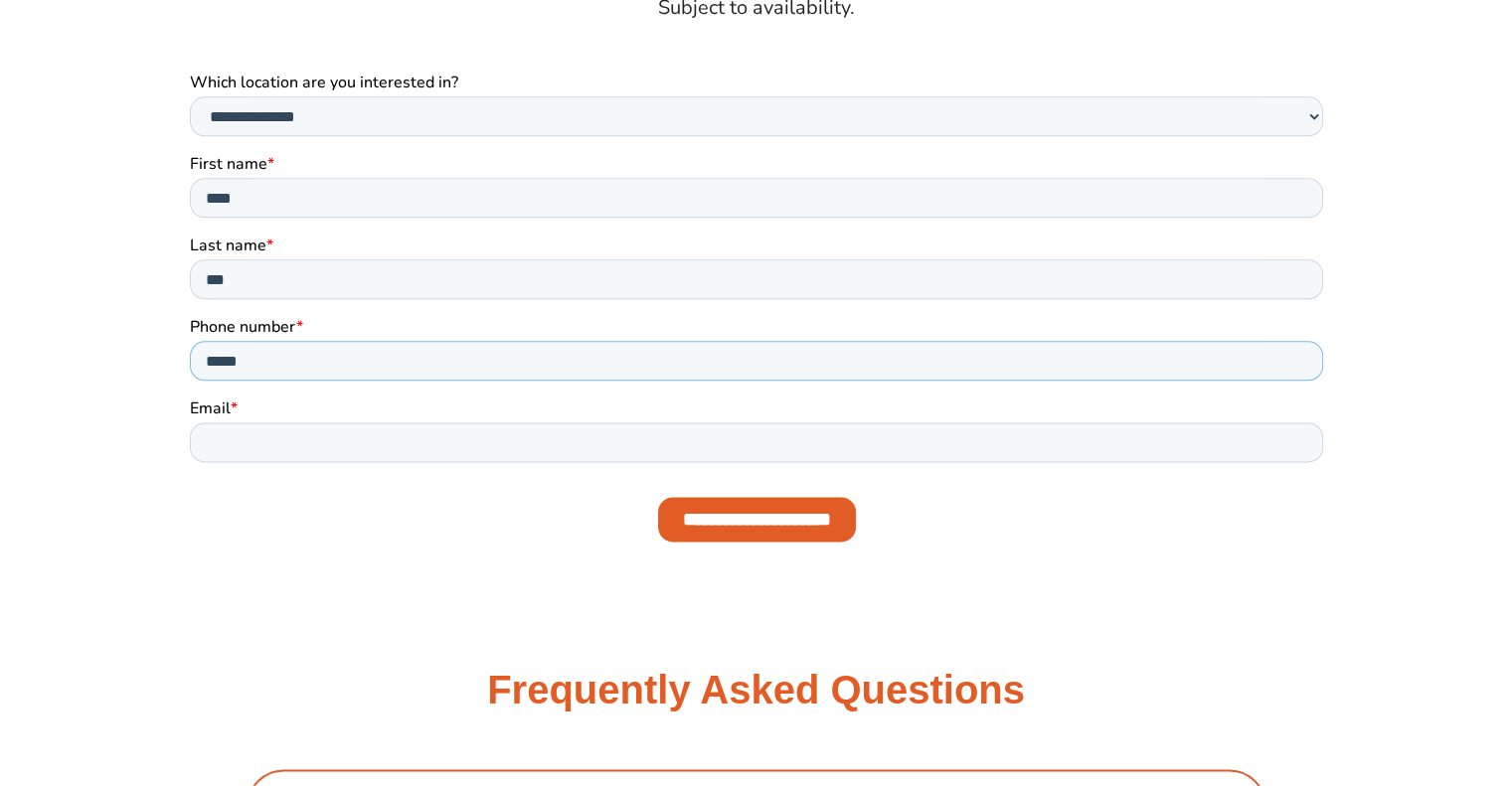 type on "**********" 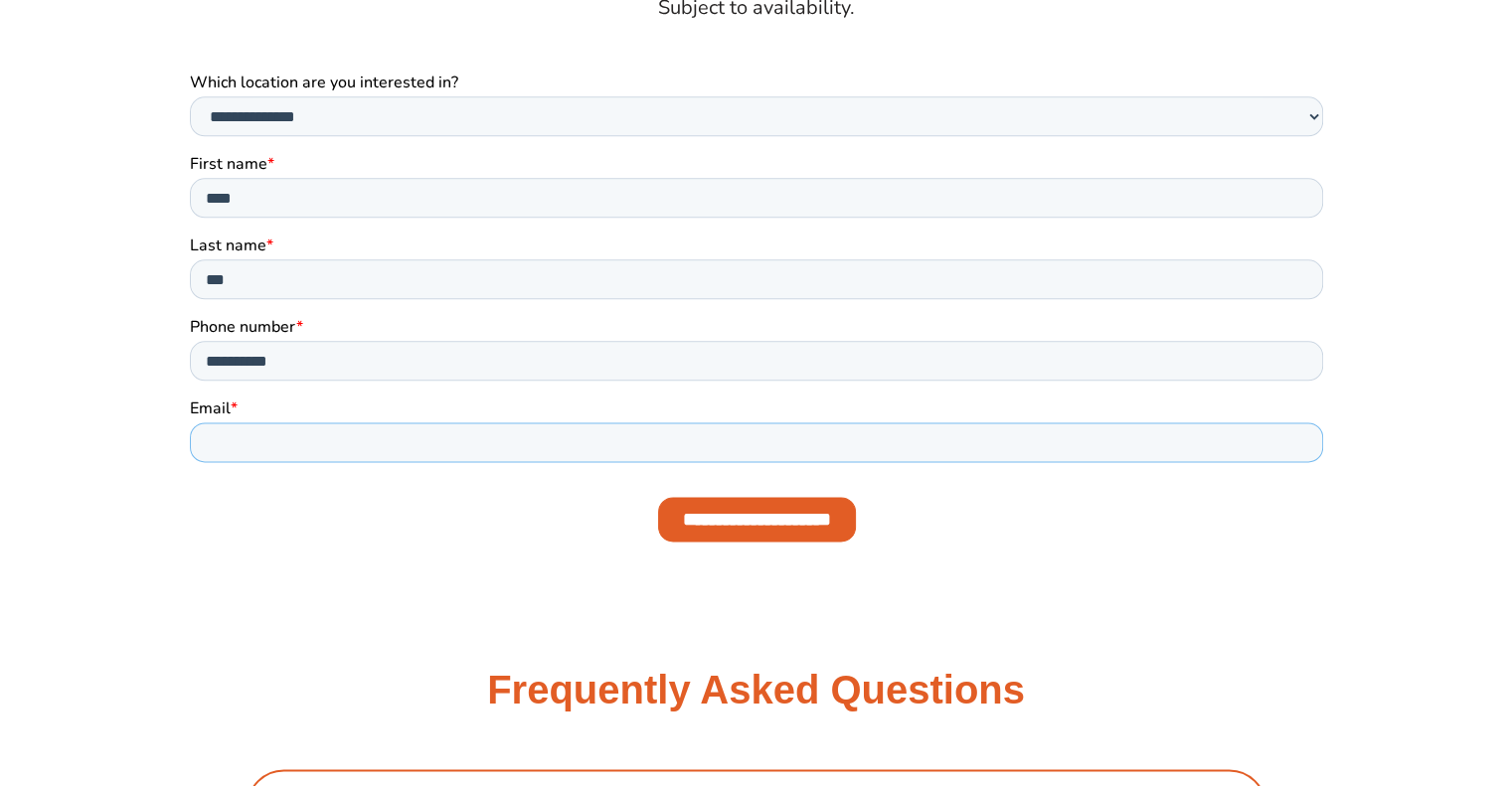click on "Email *" at bounding box center [756, 441] 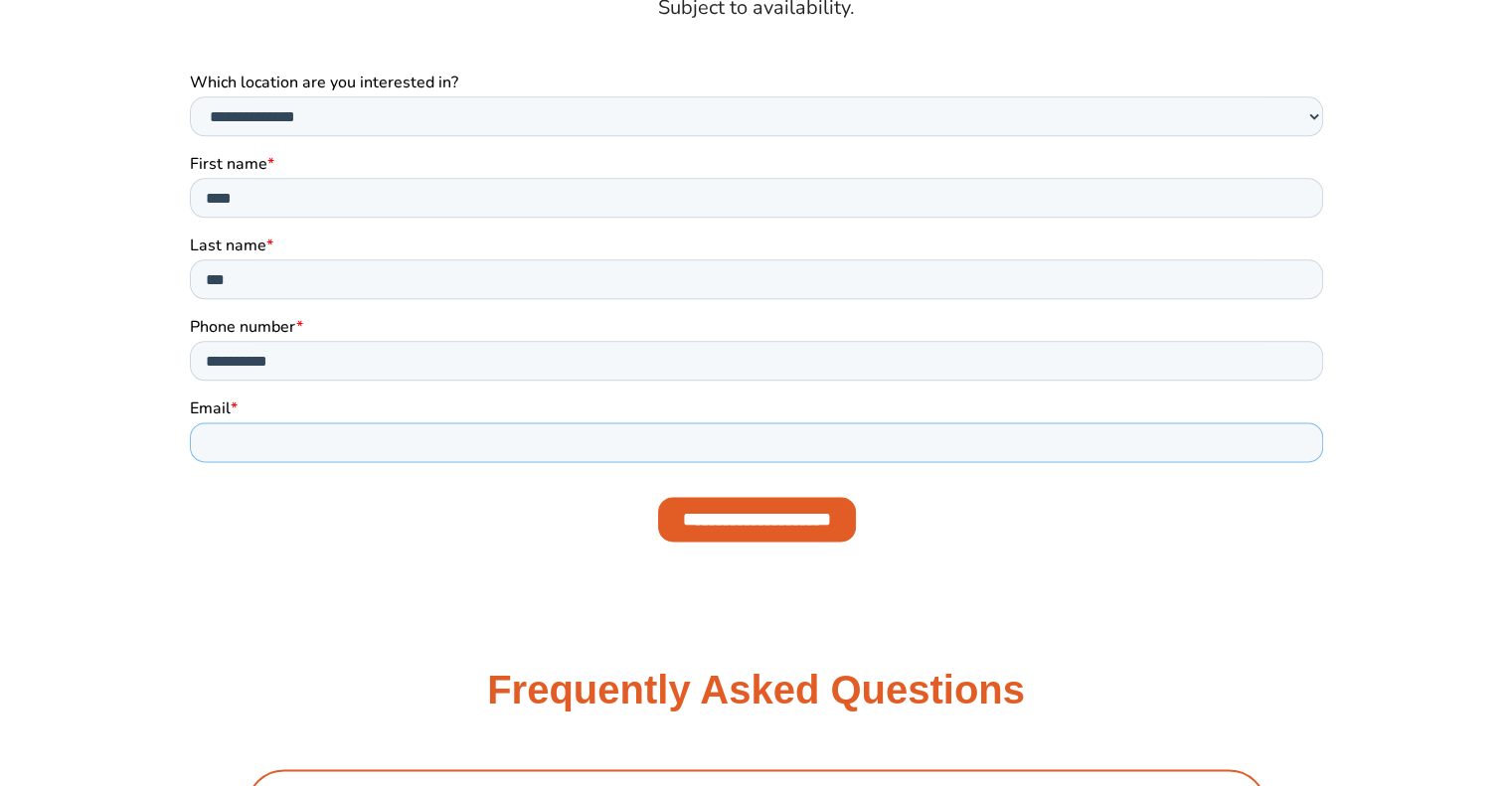 type on "*" 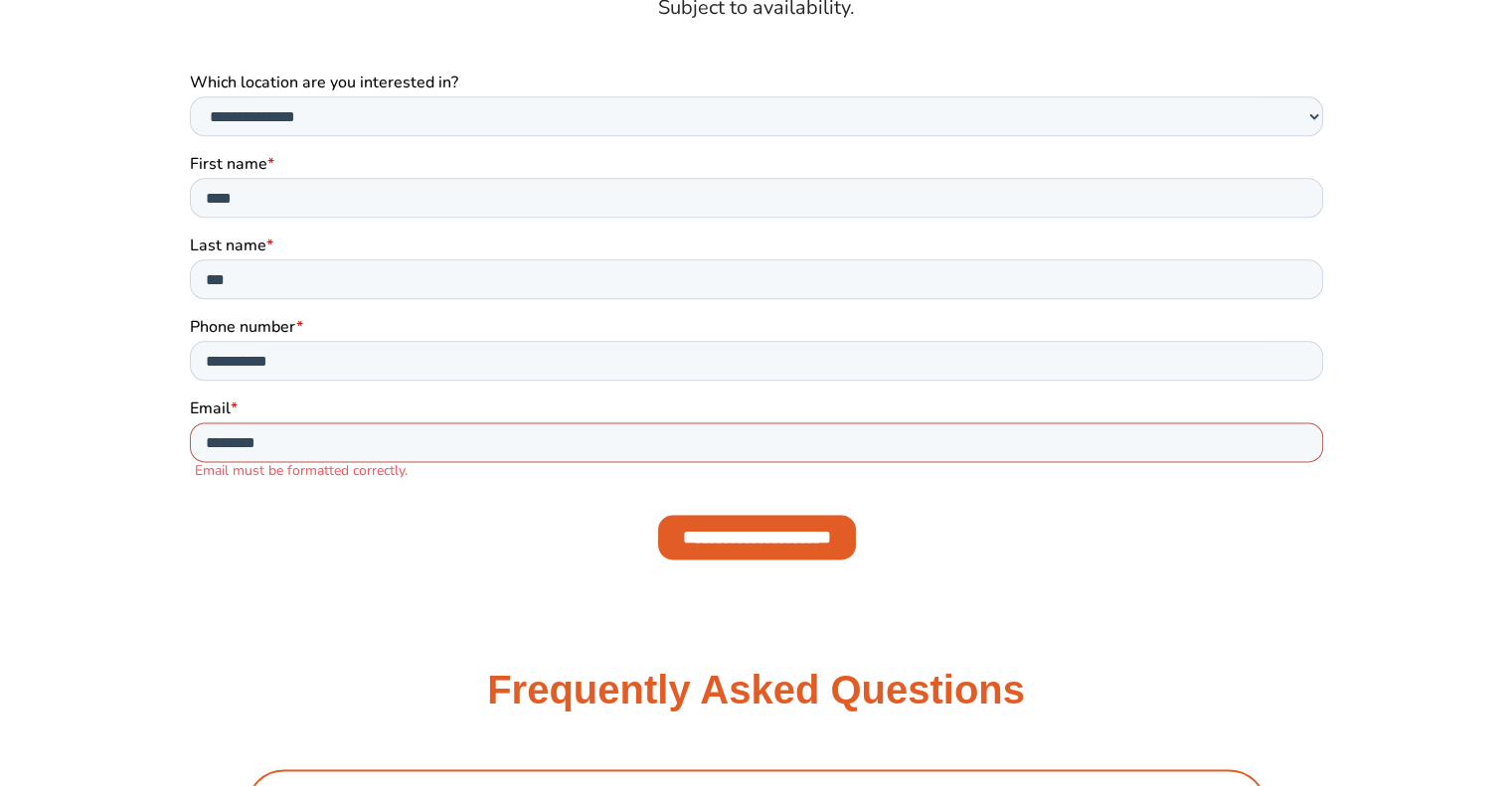 type on "**********" 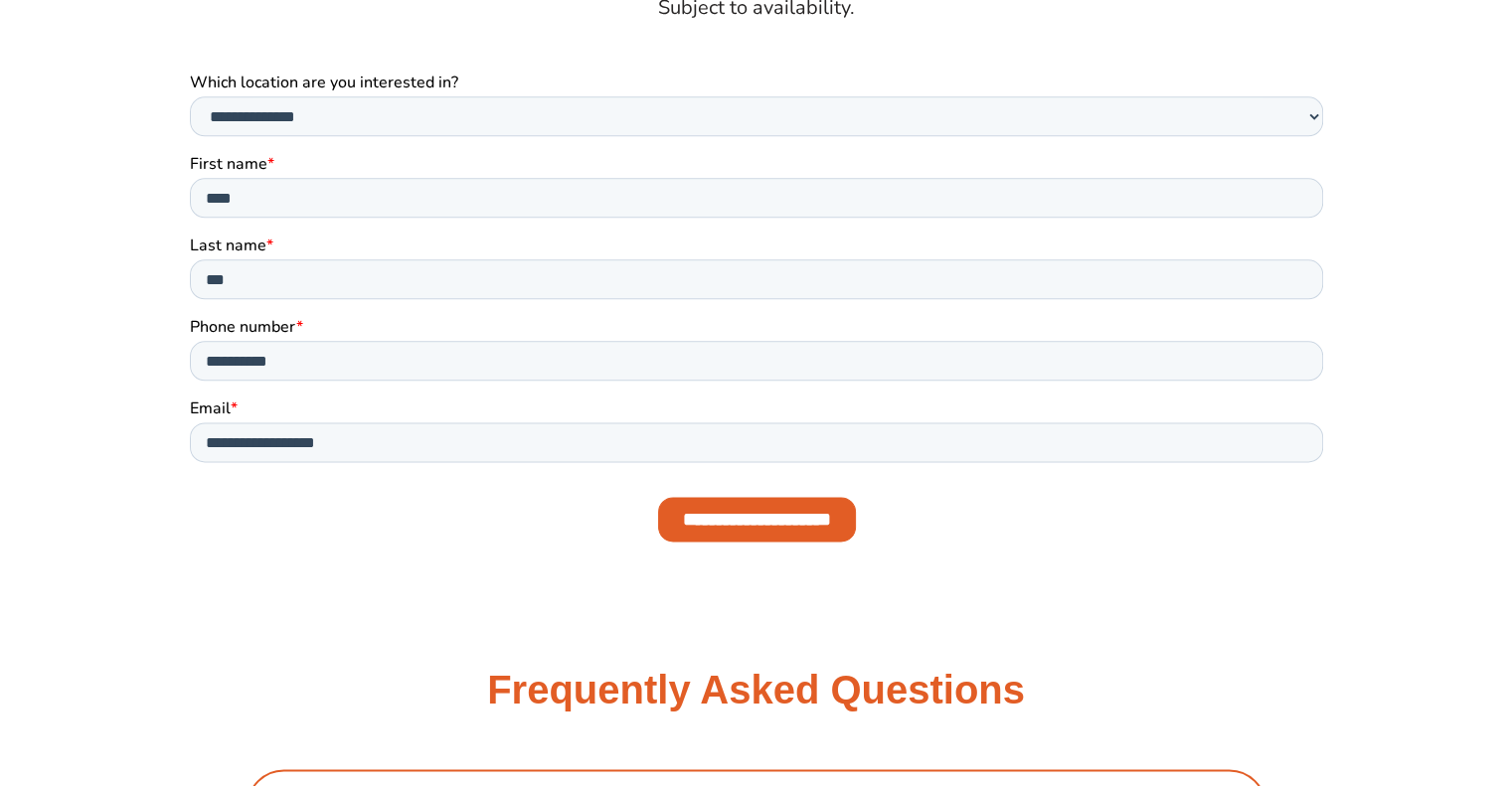 click on "**********" at bounding box center [756, 518] 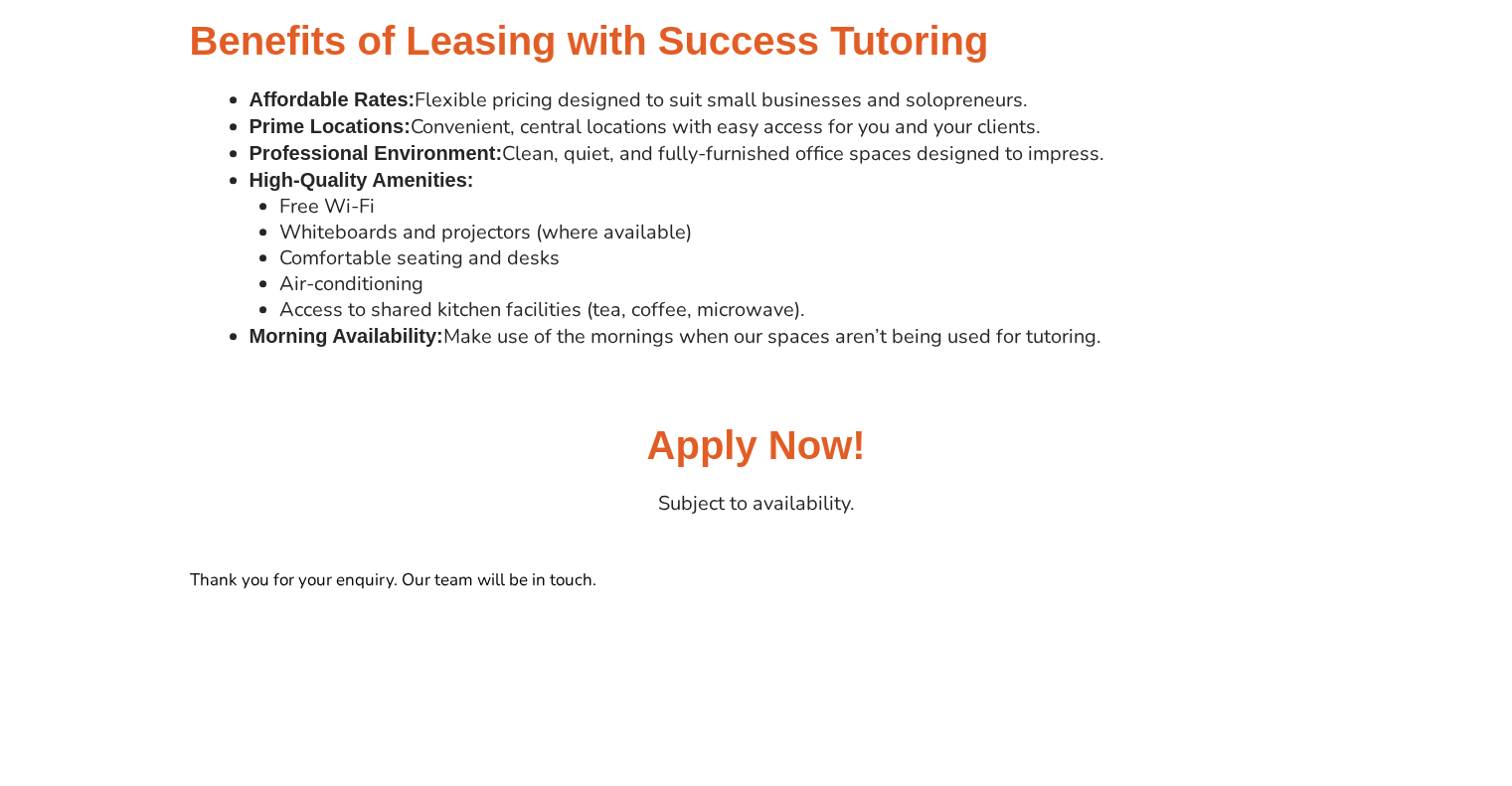 scroll, scrollTop: 1926, scrollLeft: 0, axis: vertical 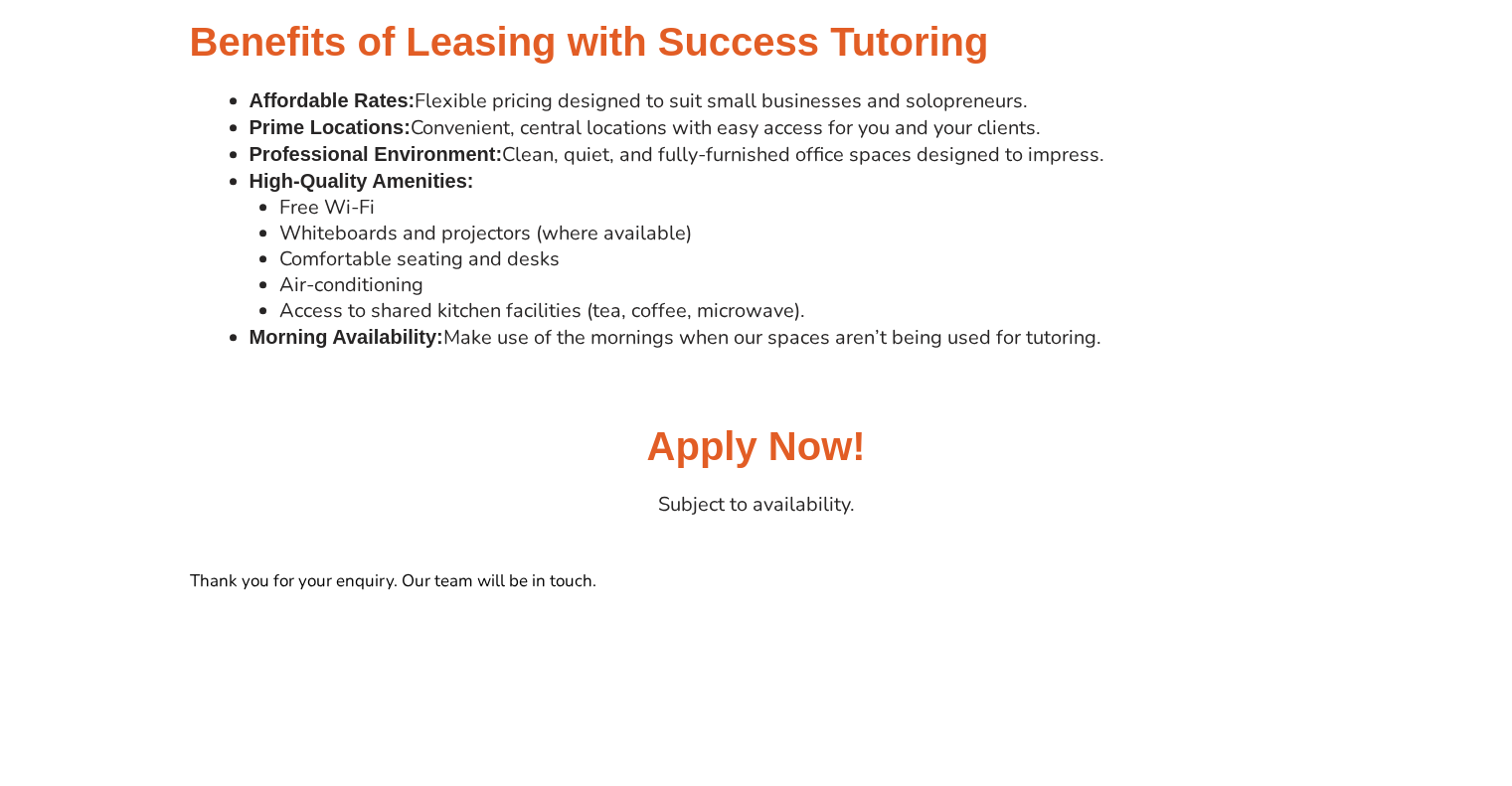 click on "Subject to availability." at bounding box center [756, 505] 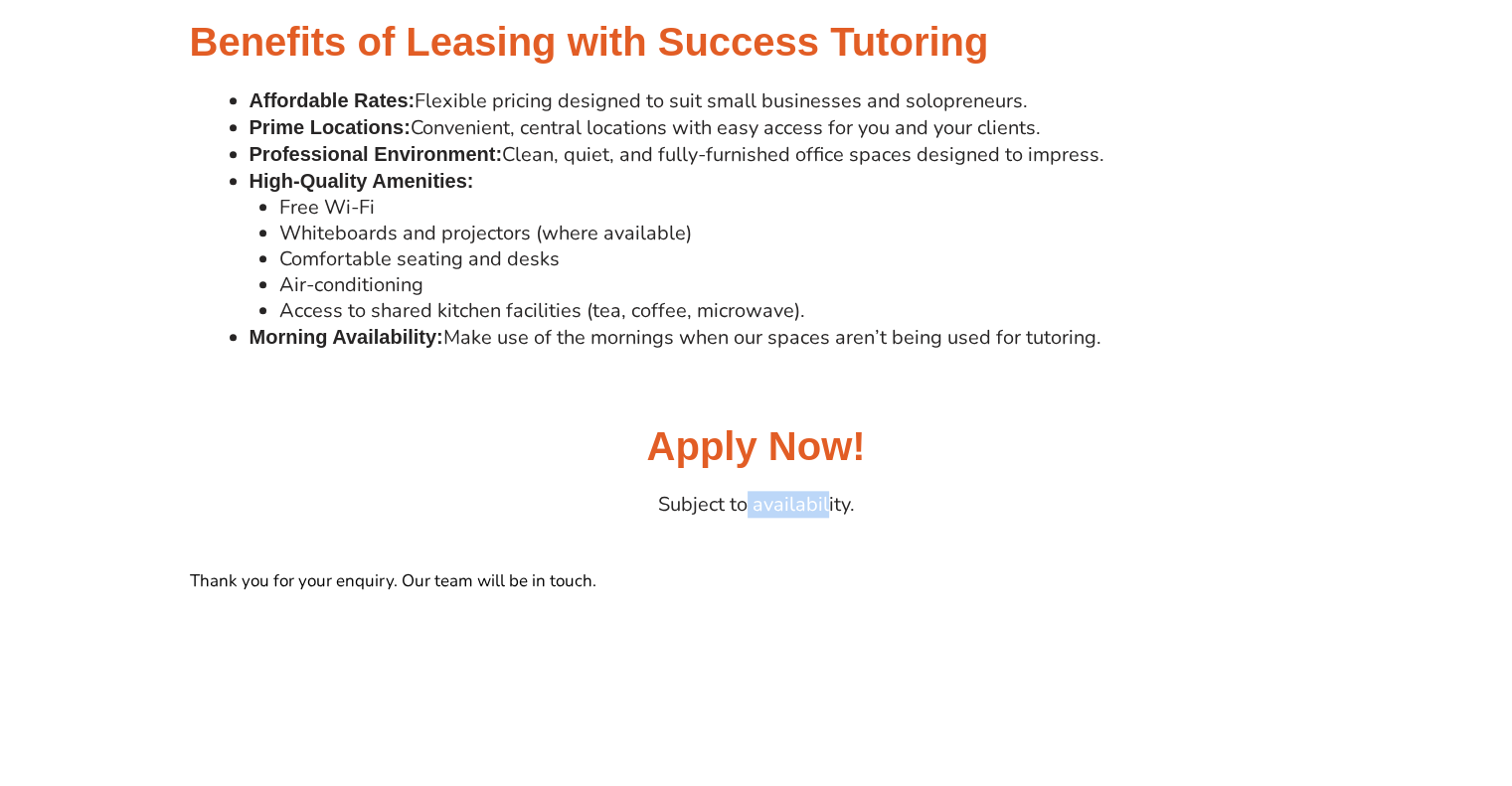 drag, startPoint x: 750, startPoint y: 497, endPoint x: 826, endPoint y: 511, distance: 77.27872 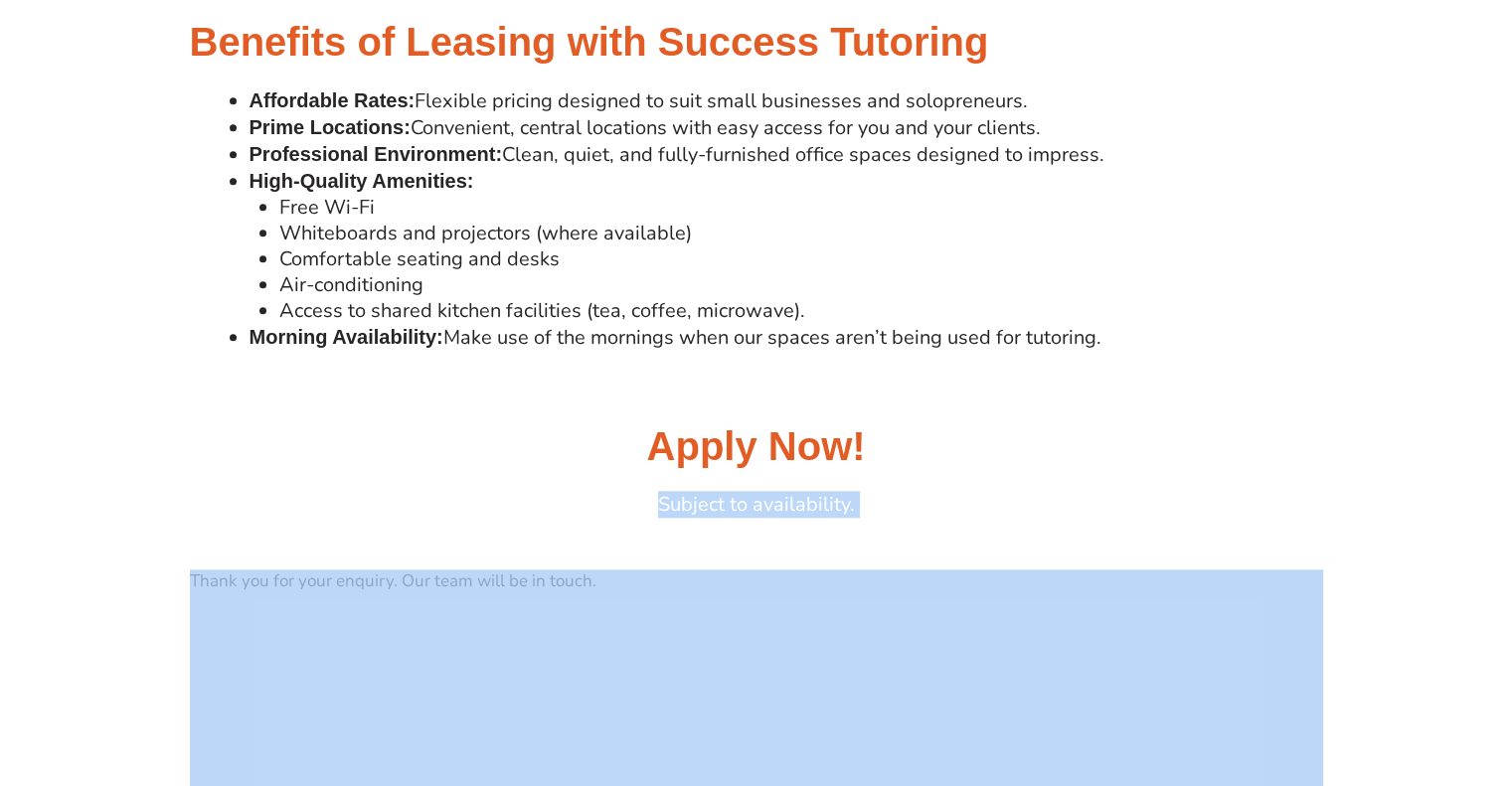drag, startPoint x: 762, startPoint y: 1120, endPoint x: 530, endPoint y: 592, distance: 576.7218 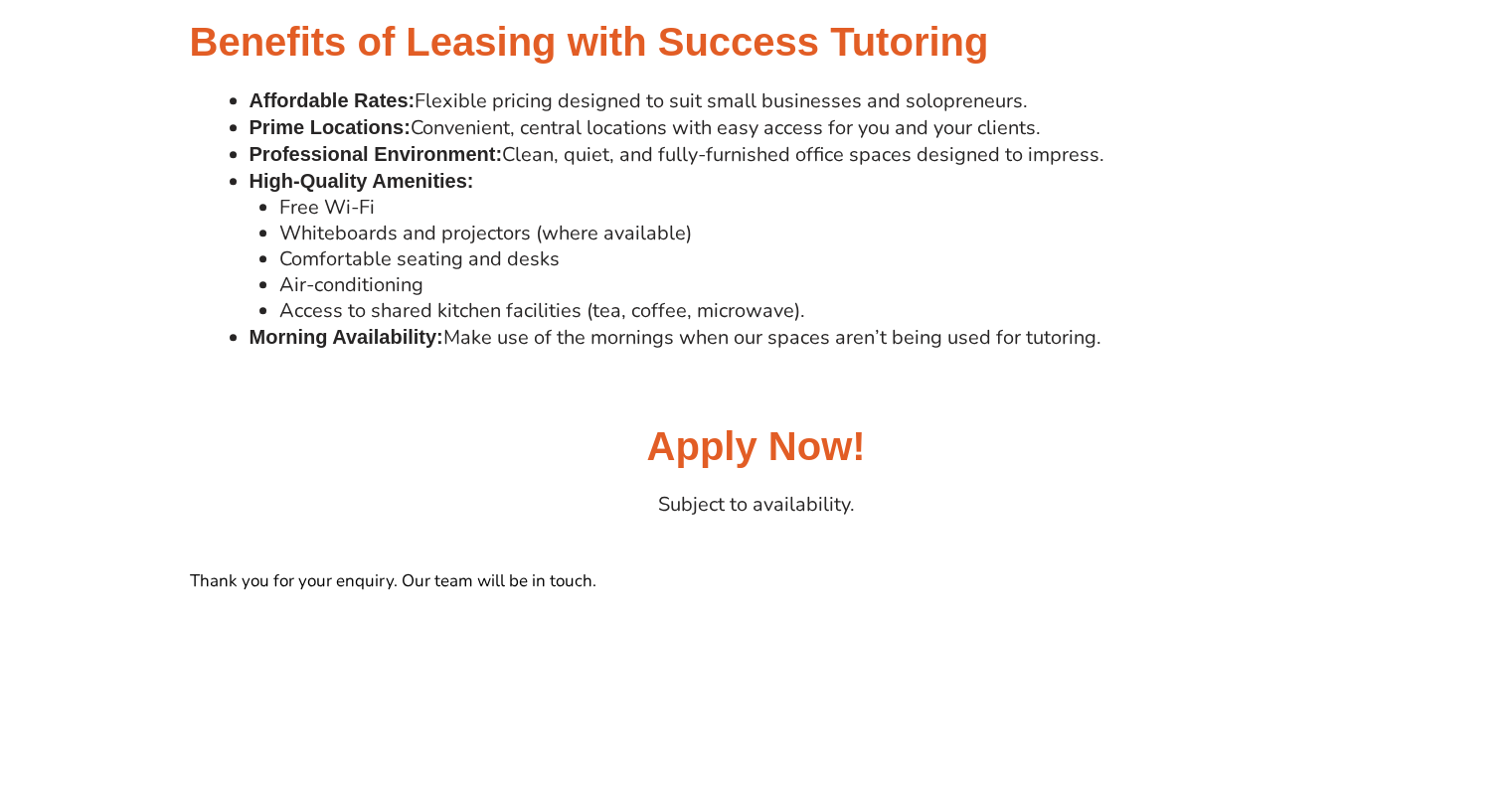 click on "Thank you for your enquiry. Our team will be in touch." at bounding box center [756, 579] 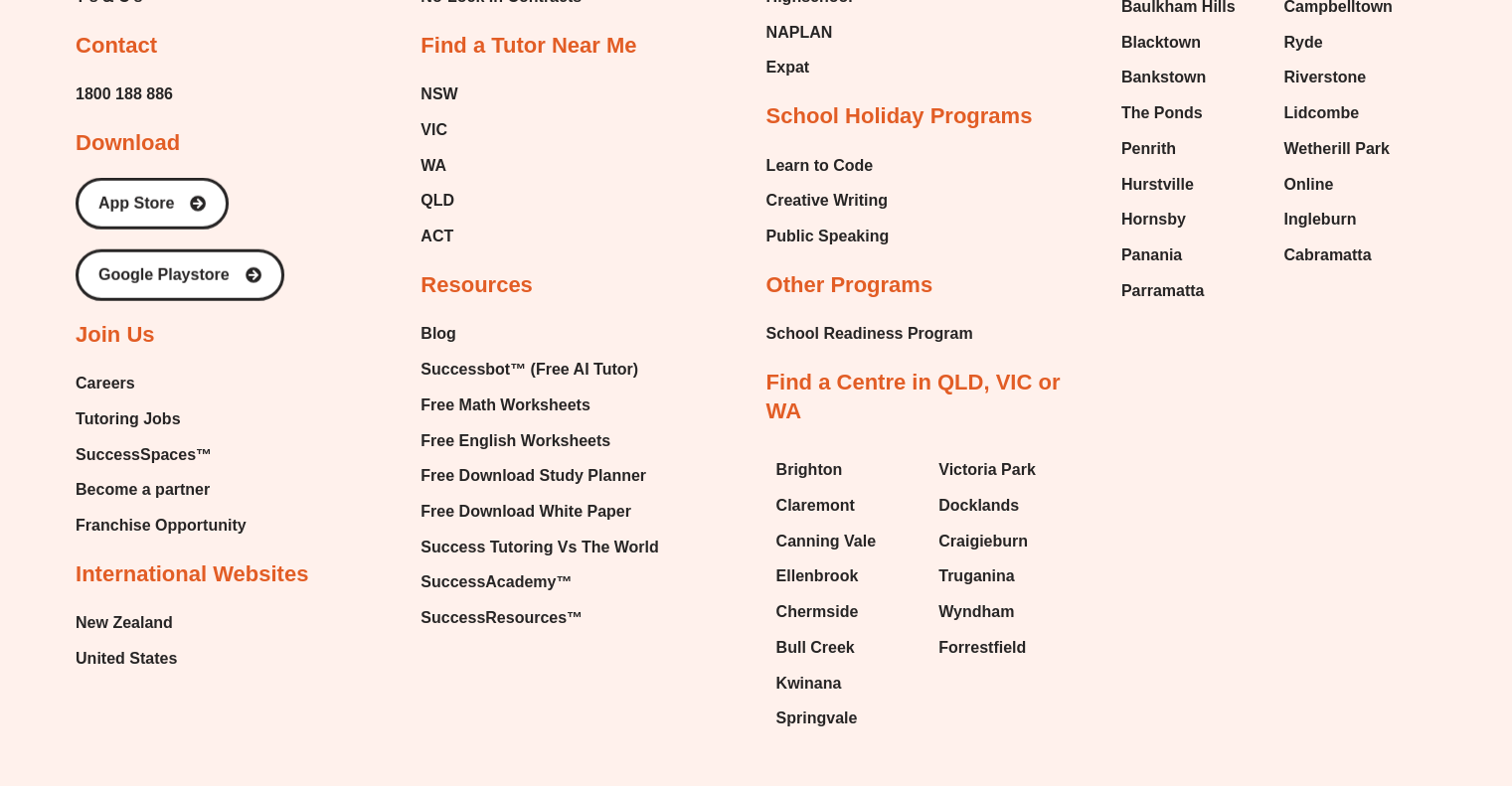 scroll, scrollTop: 5404, scrollLeft: 0, axis: vertical 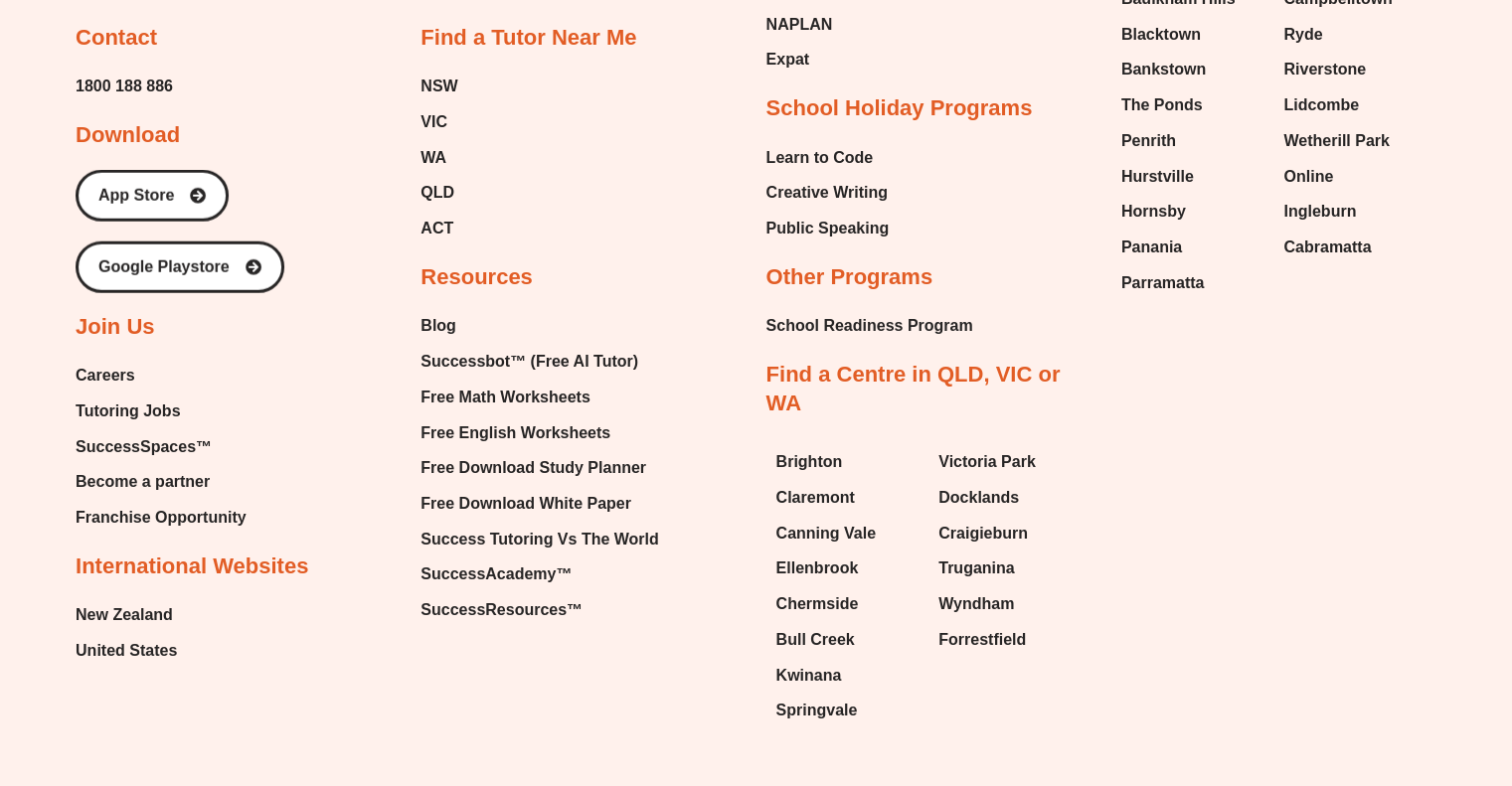 click on "Careers" at bounding box center (105, 376) 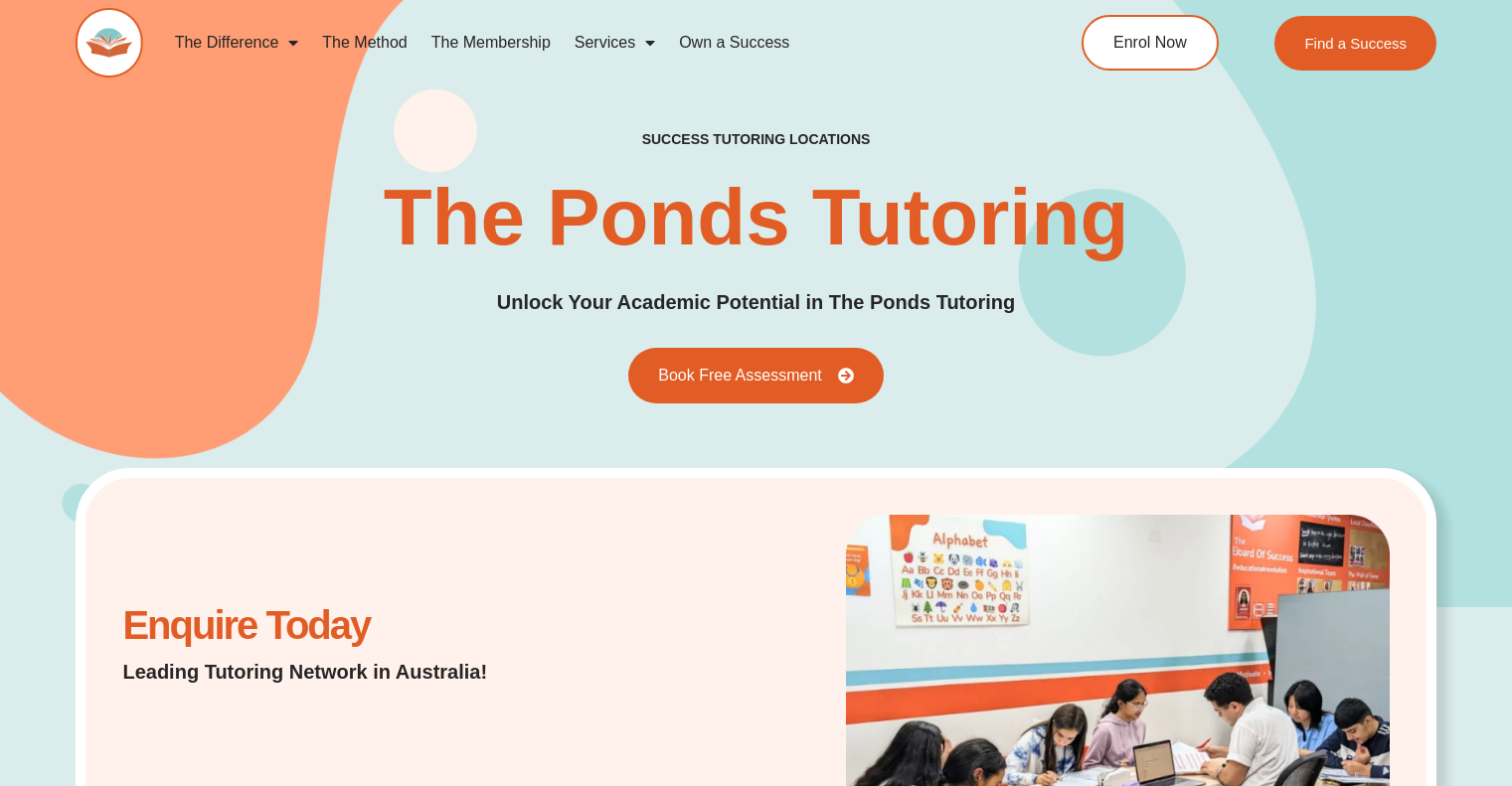 scroll, scrollTop: 589, scrollLeft: 0, axis: vertical 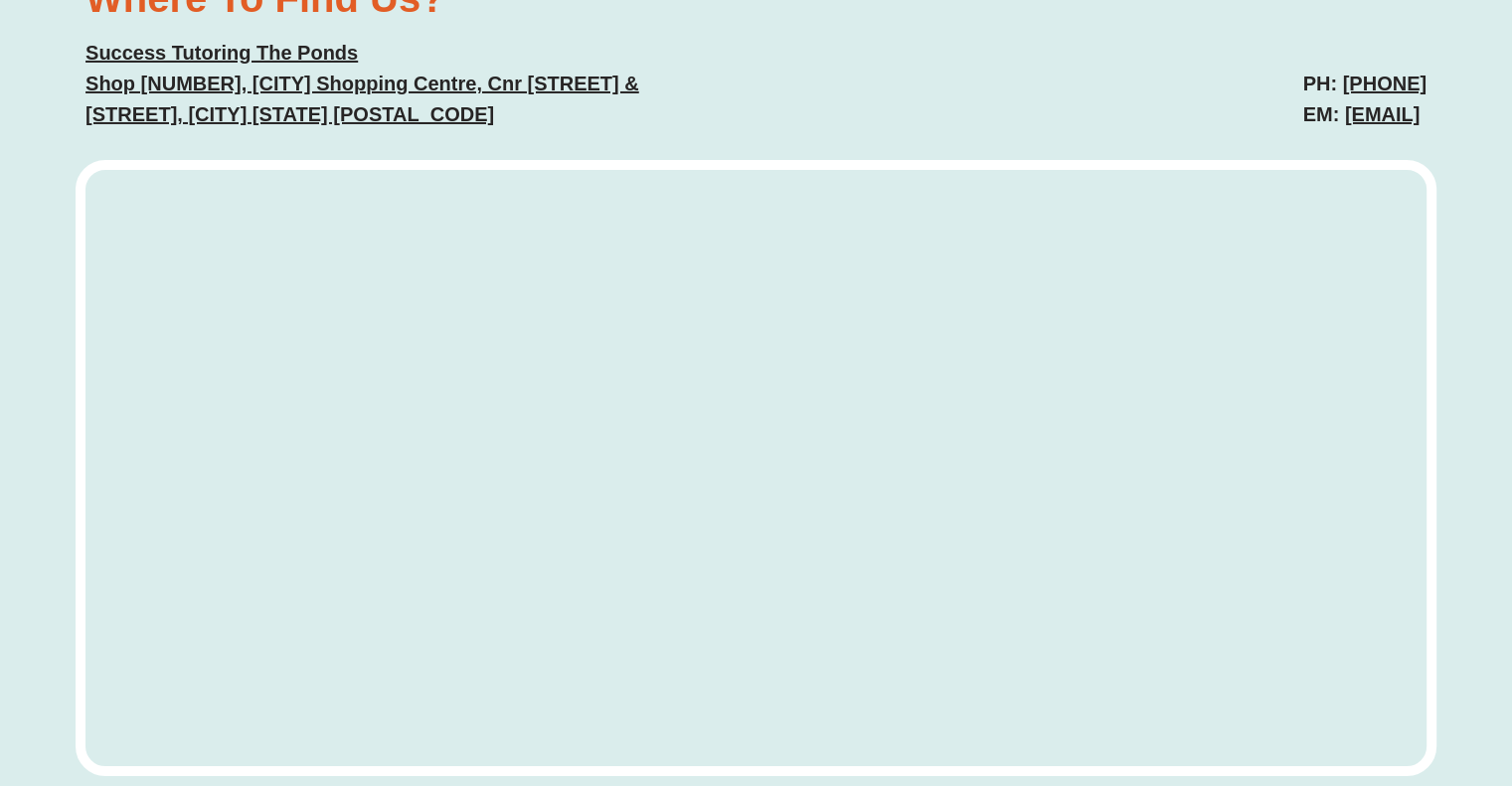 drag, startPoint x: 1091, startPoint y: 108, endPoint x: 1431, endPoint y: 130, distance: 340.711 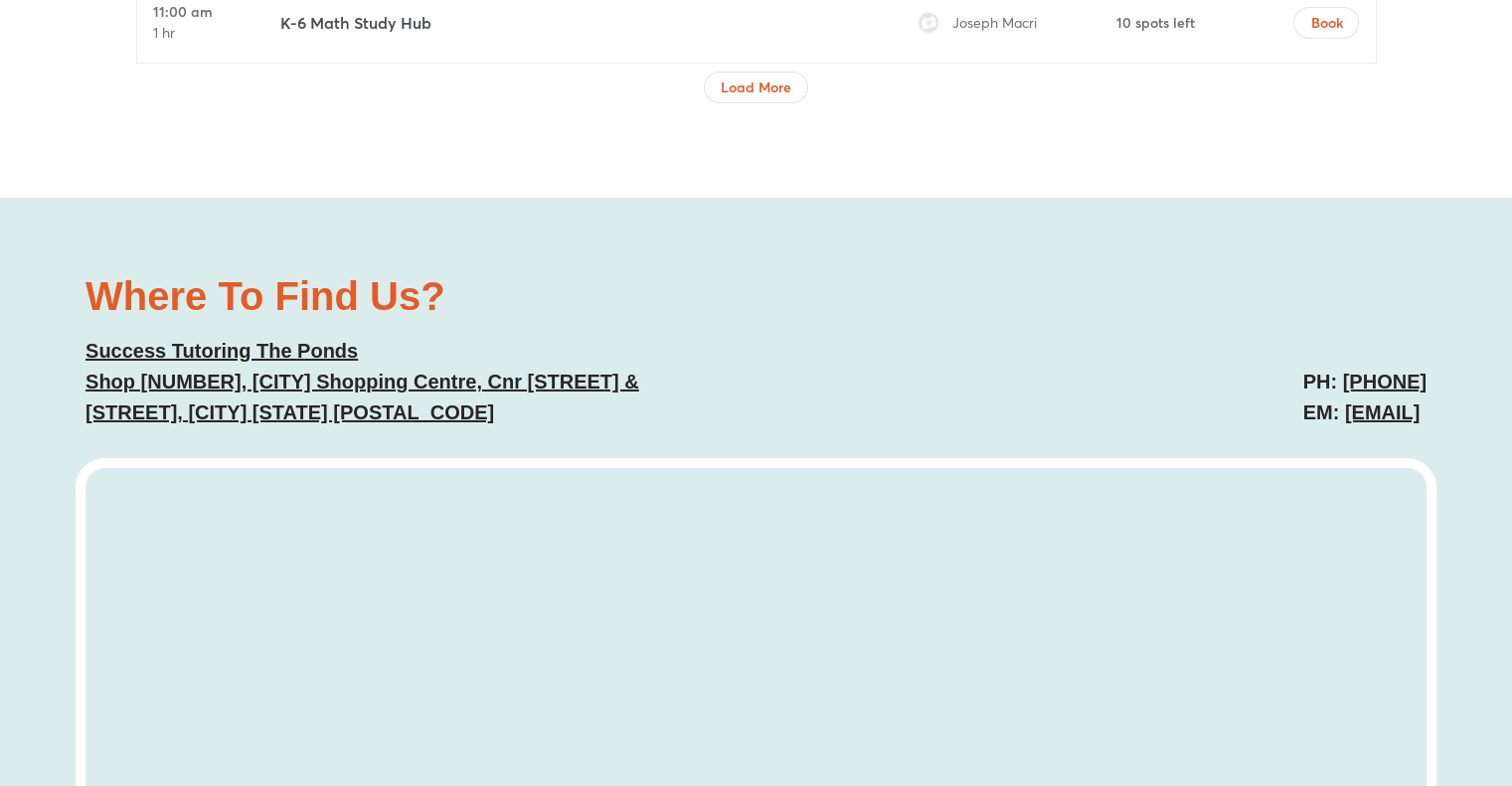 click on "PH:    [PHONE]
EM:   [EMAIL]" at bounding box center [1101, 397] 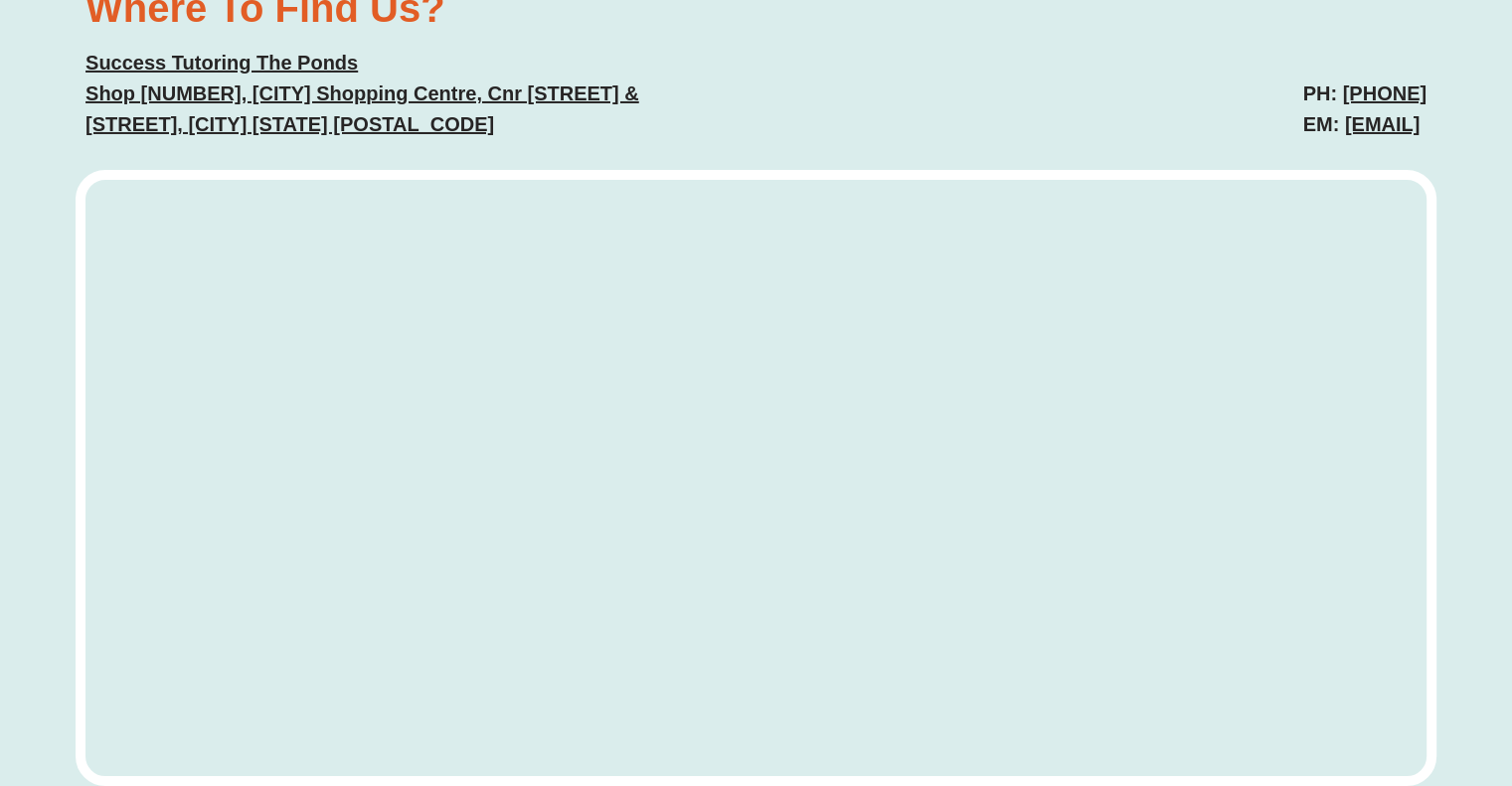 scroll, scrollTop: 7133, scrollLeft: 0, axis: vertical 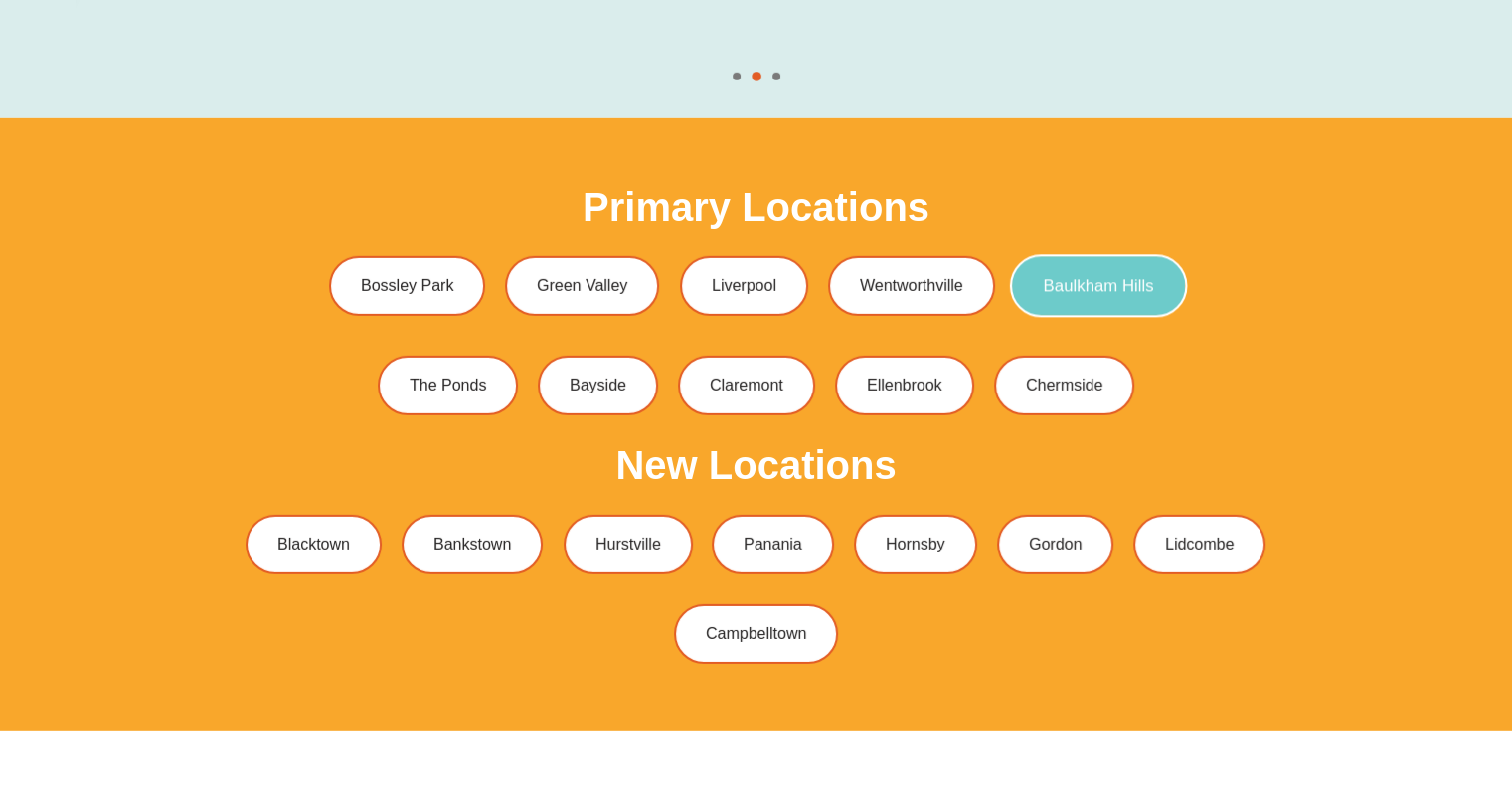 click on "Baulkham Hills" at bounding box center [1098, 285] 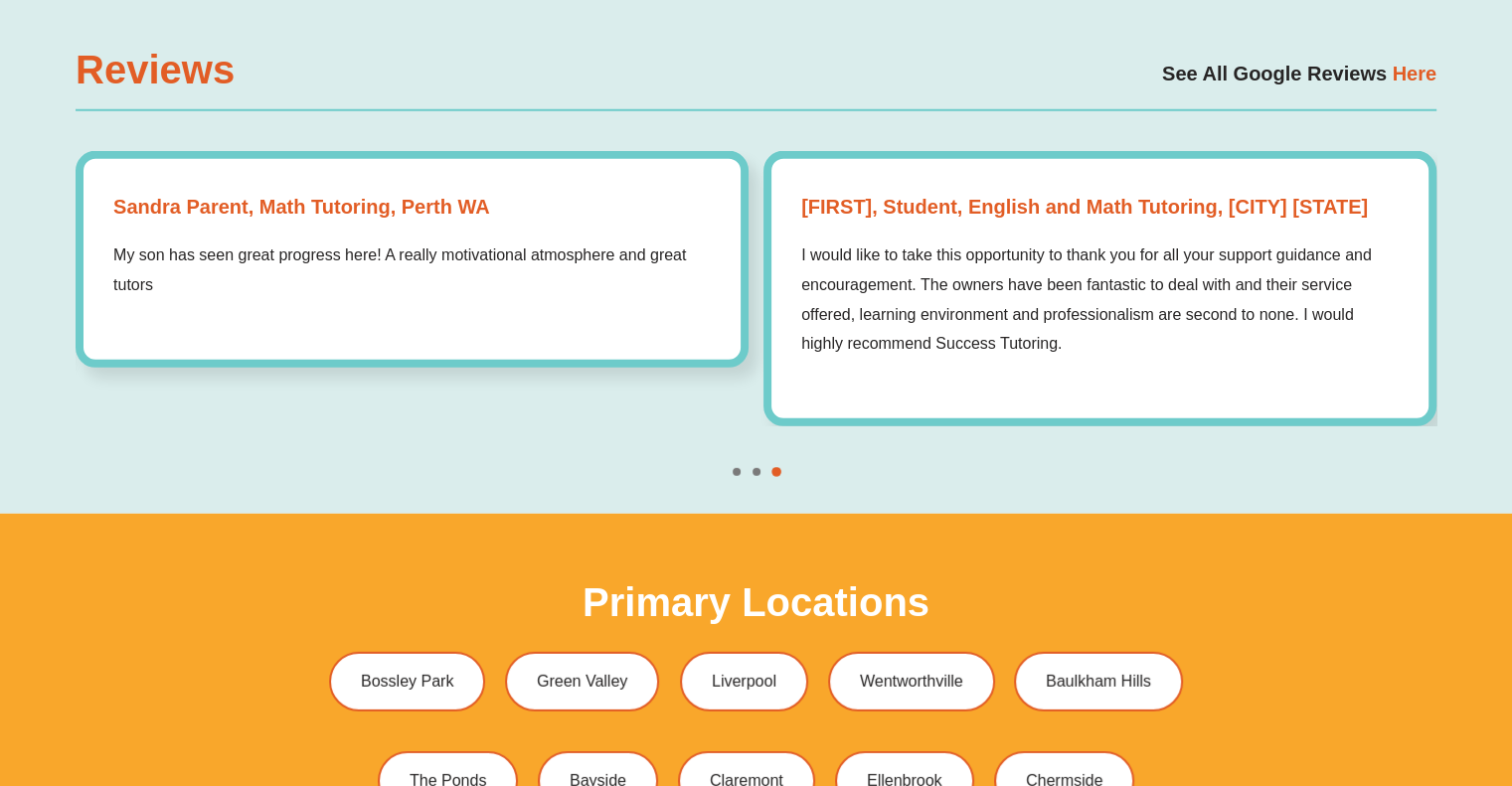 scroll, scrollTop: 5710, scrollLeft: 0, axis: vertical 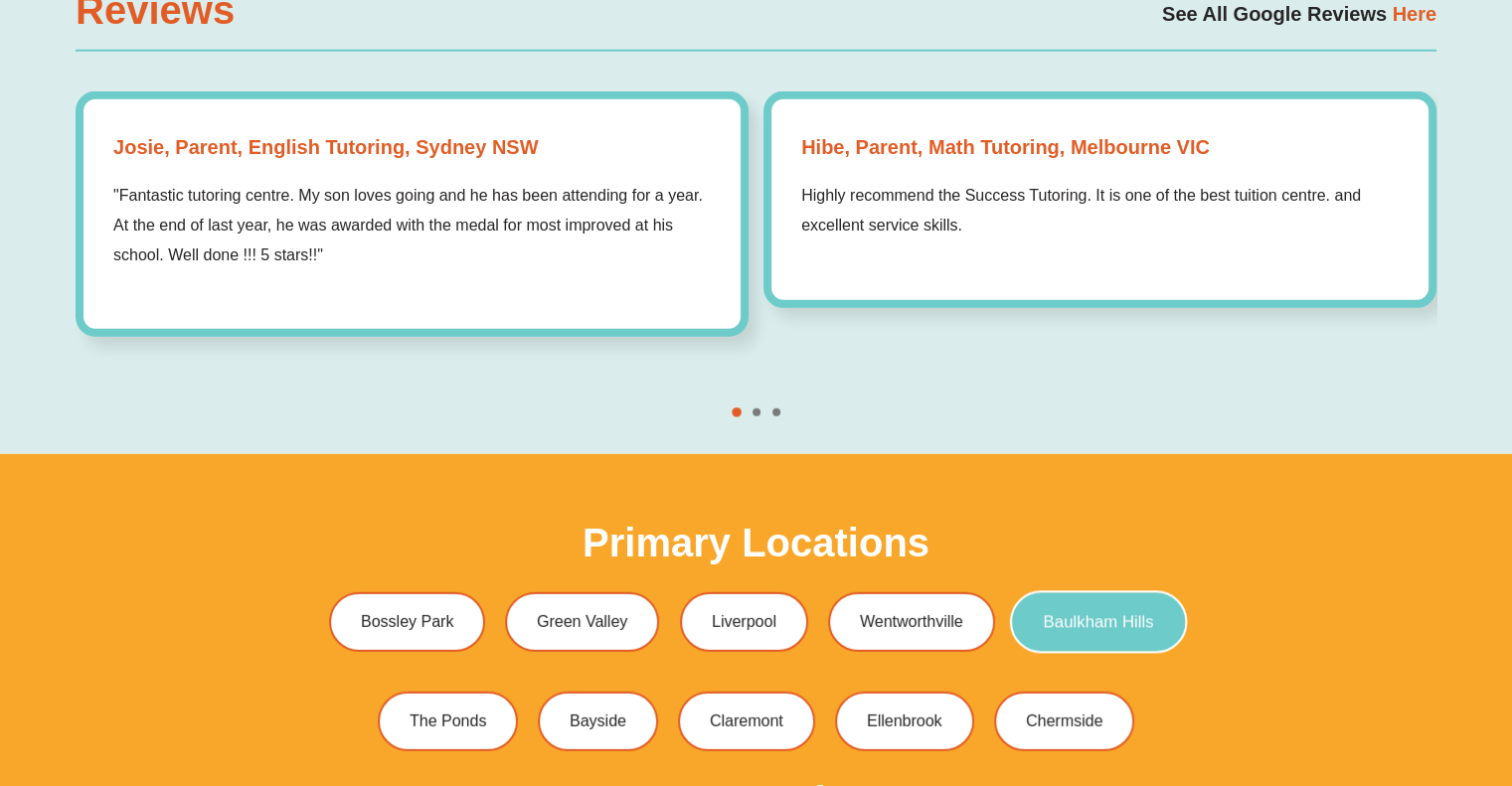 click on "Baulkham Hills" at bounding box center (1098, 621) 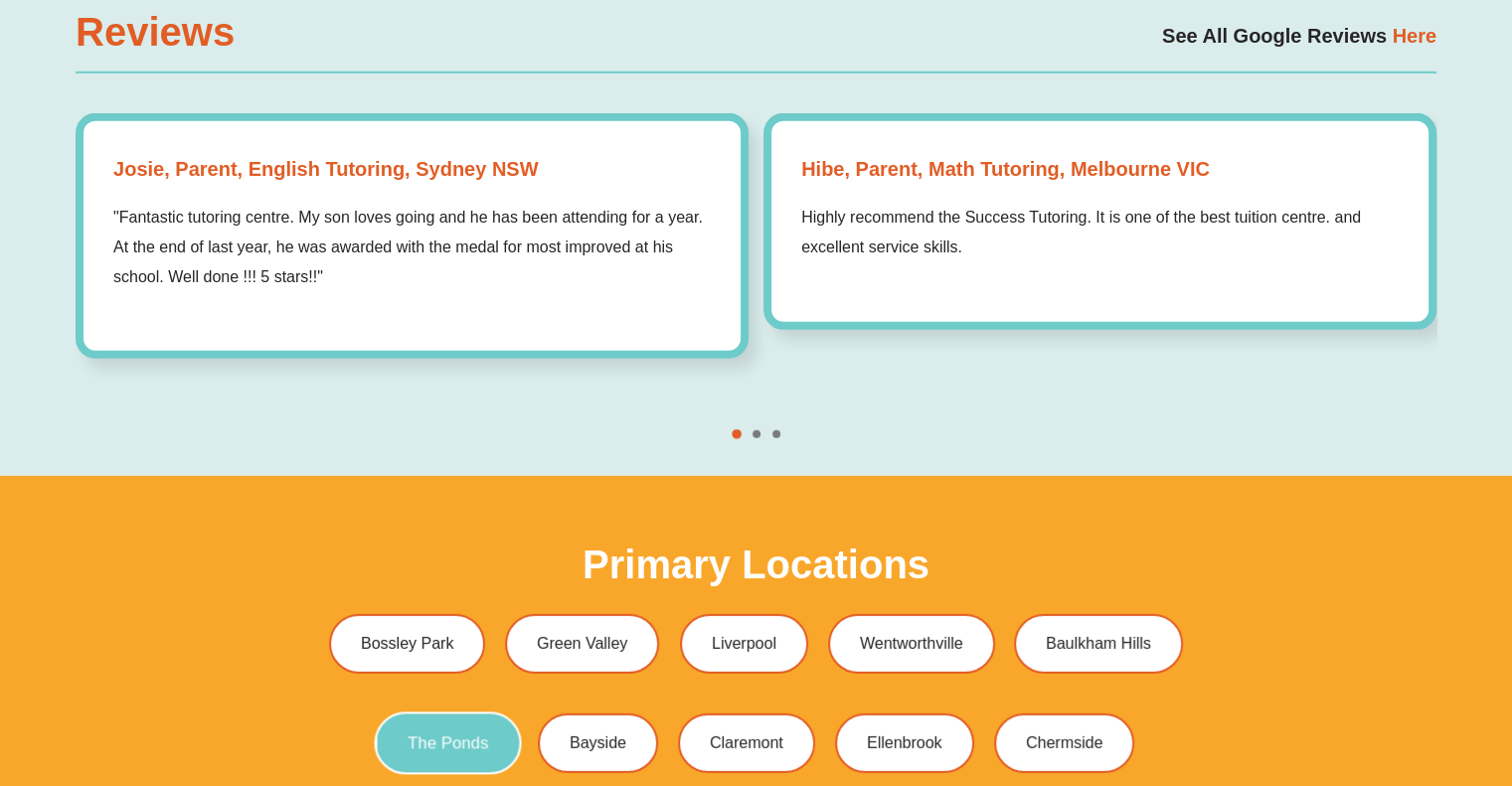 click on "The Ponds" at bounding box center [447, 742] 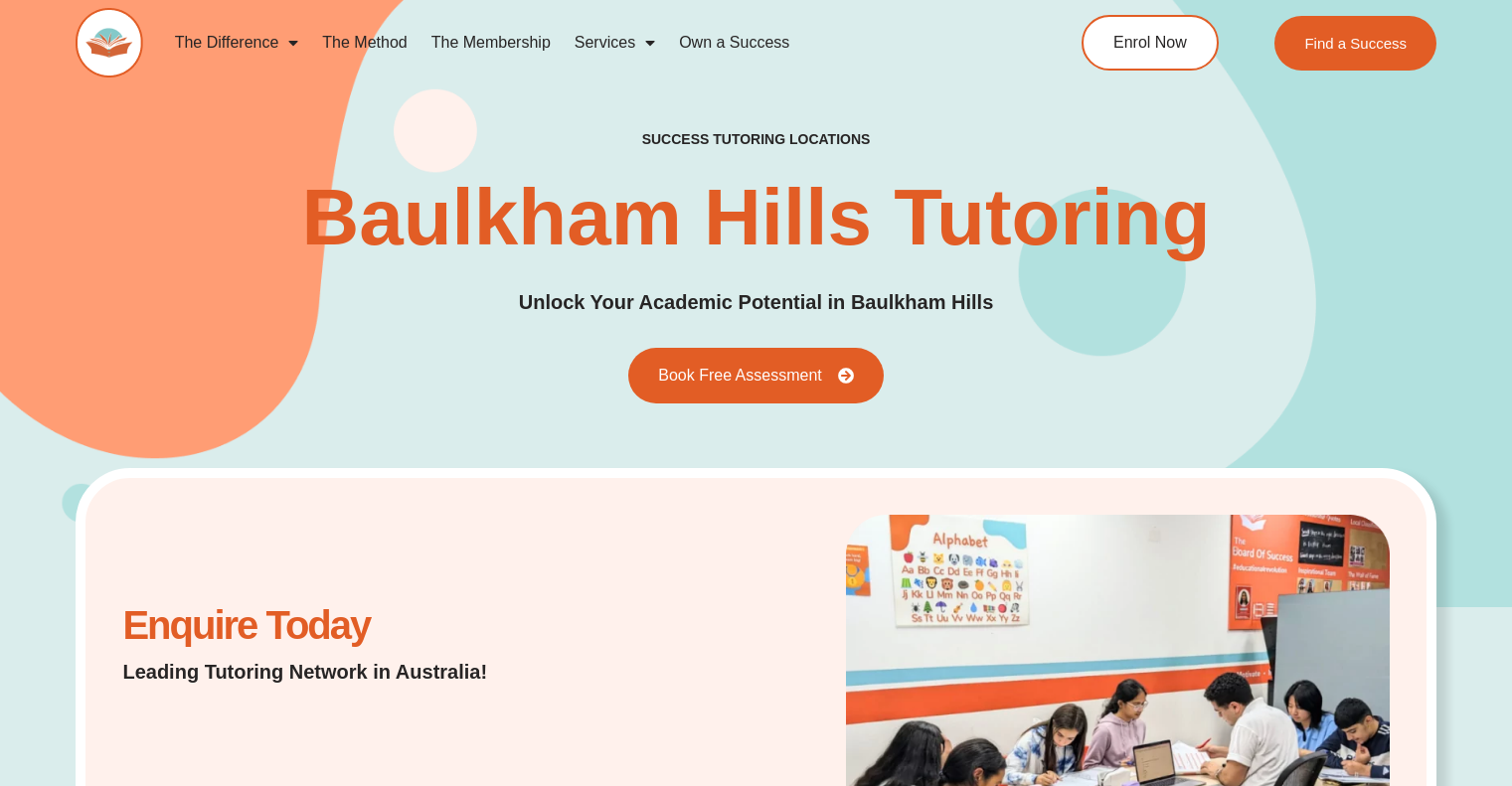 scroll, scrollTop: 0, scrollLeft: 0, axis: both 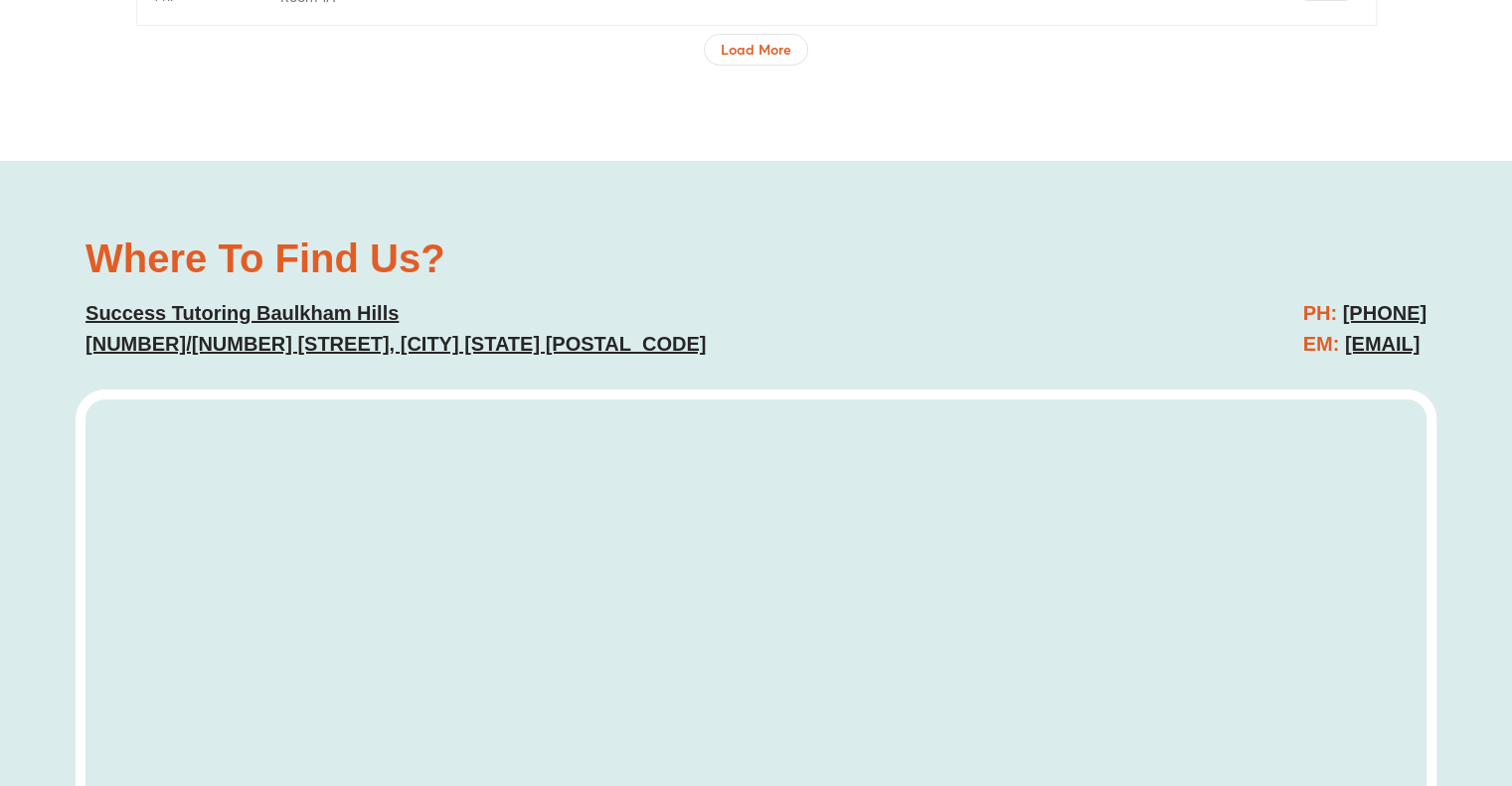 click on "[EMAIL]" at bounding box center [1383, 344] 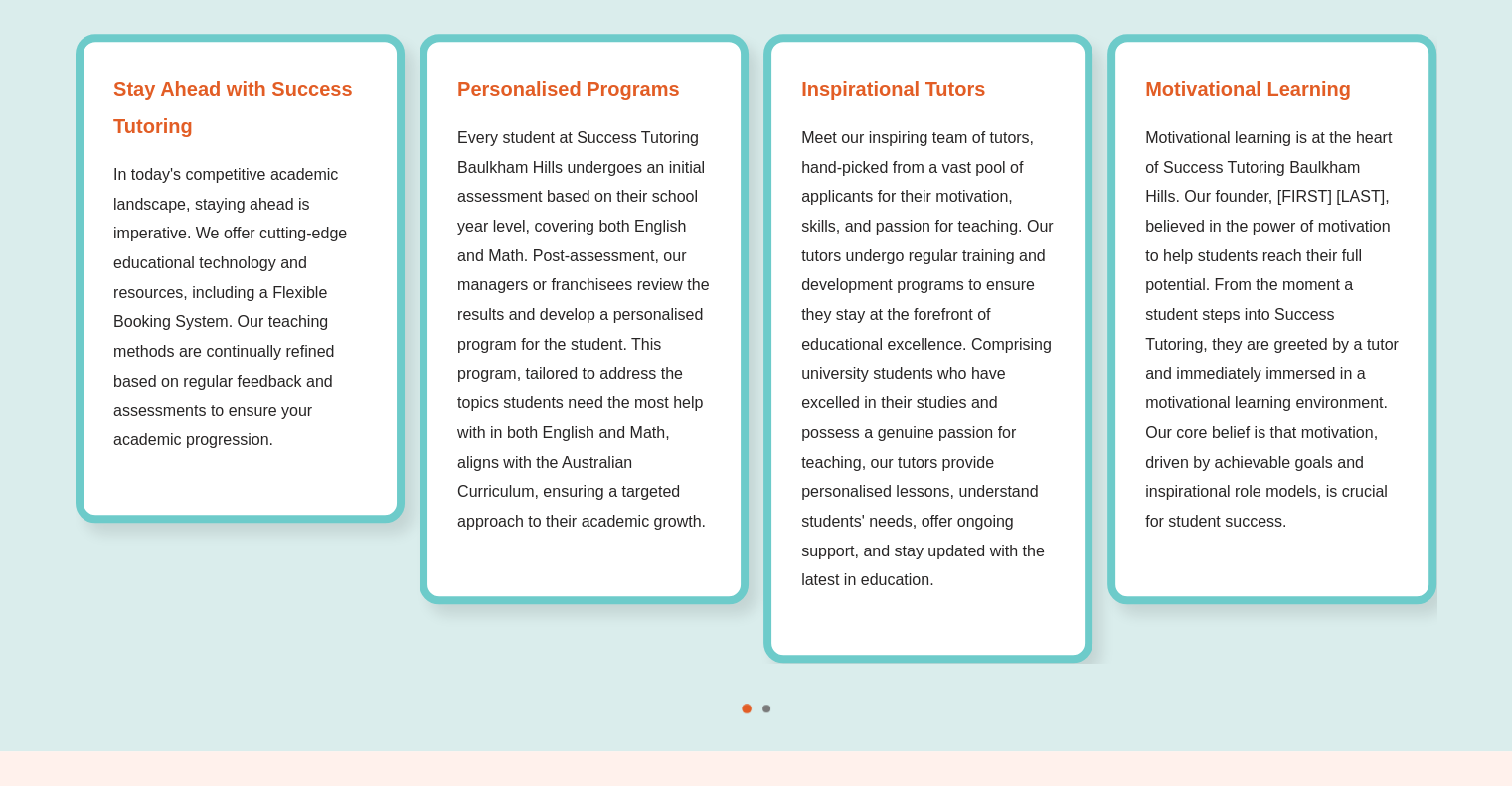 scroll, scrollTop: 0, scrollLeft: 0, axis: both 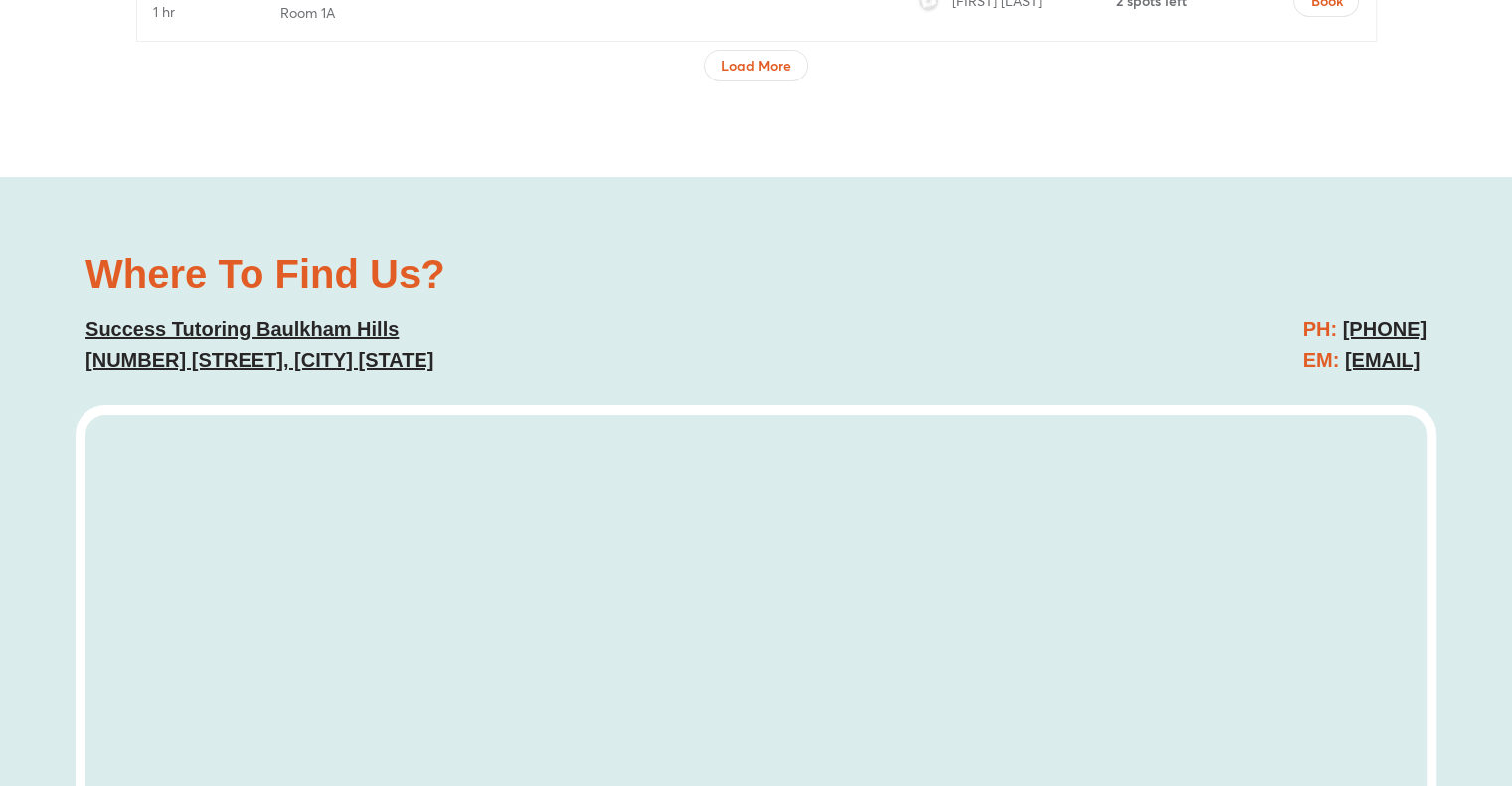 drag, startPoint x: 1436, startPoint y: 353, endPoint x: 1046, endPoint y: 353, distance: 390 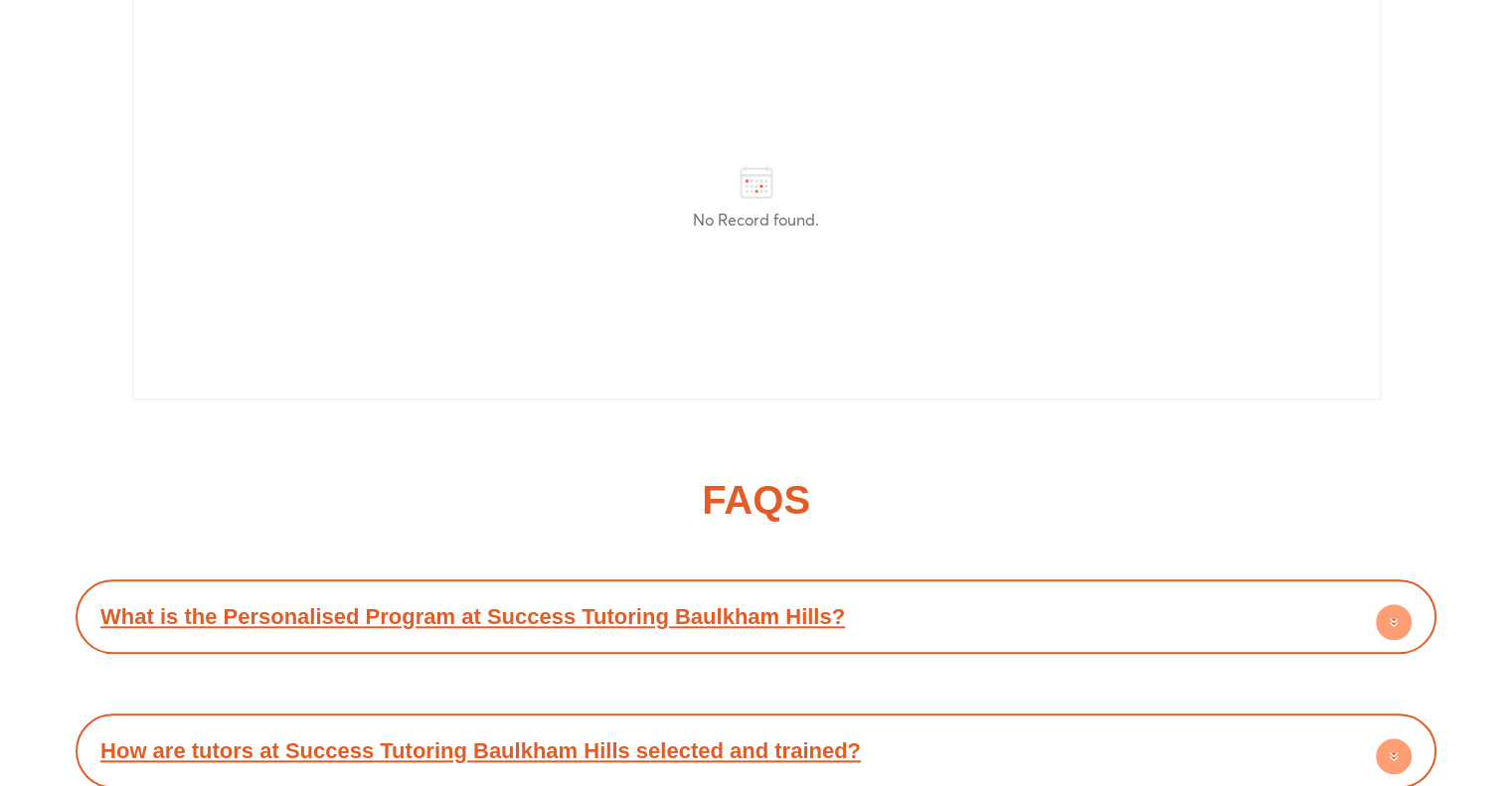scroll, scrollTop: 10020, scrollLeft: 0, axis: vertical 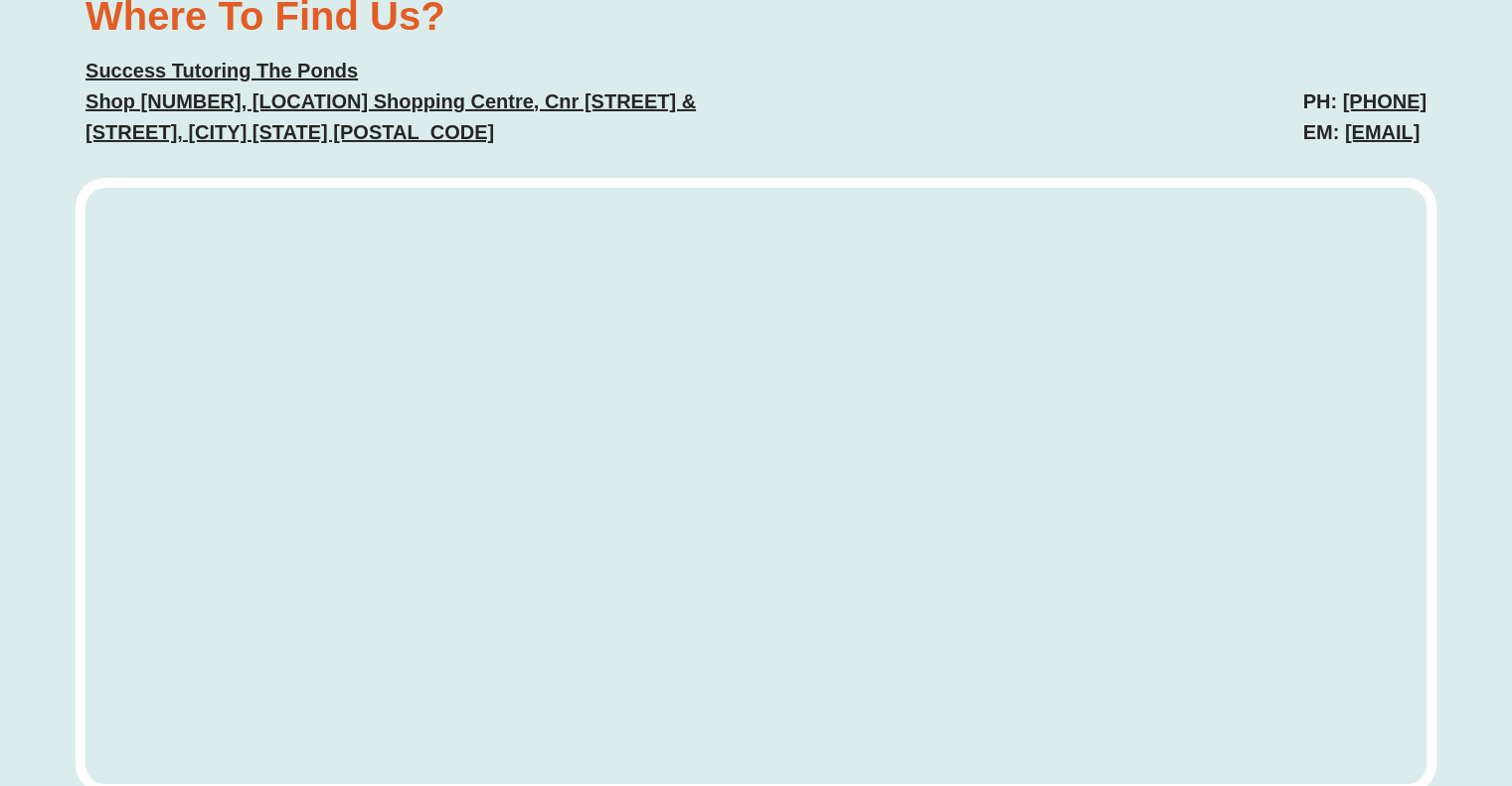 drag, startPoint x: 1435, startPoint y: 126, endPoint x: 1090, endPoint y: 120, distance: 345.05217 